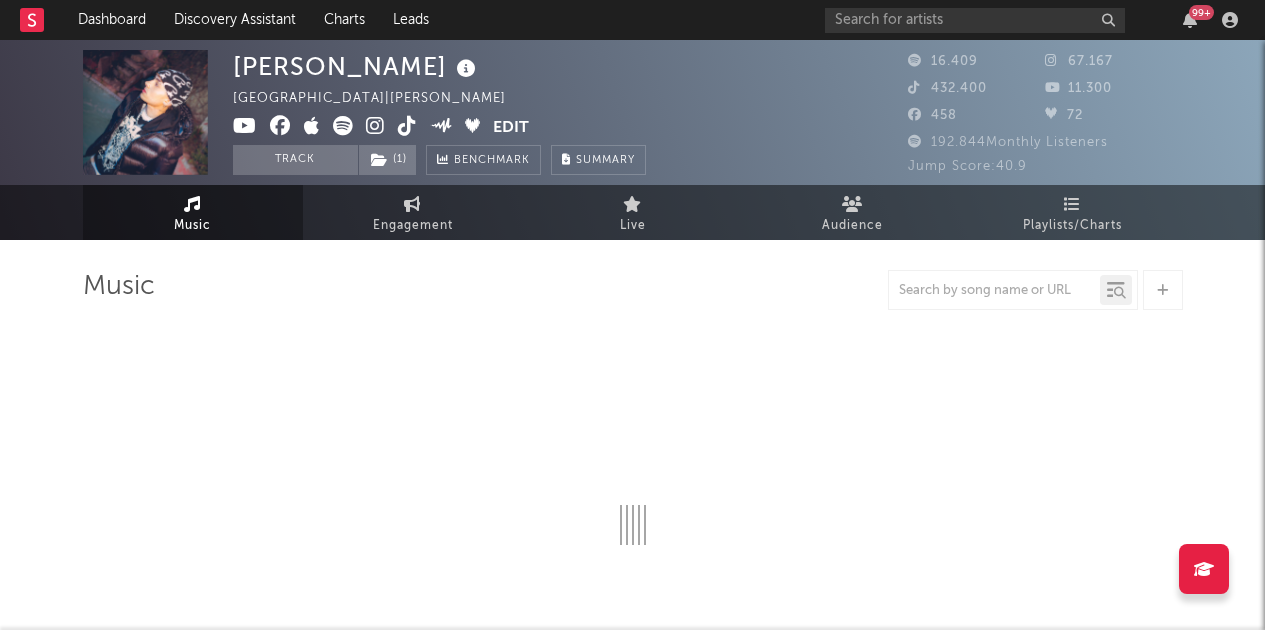 select on "6m" 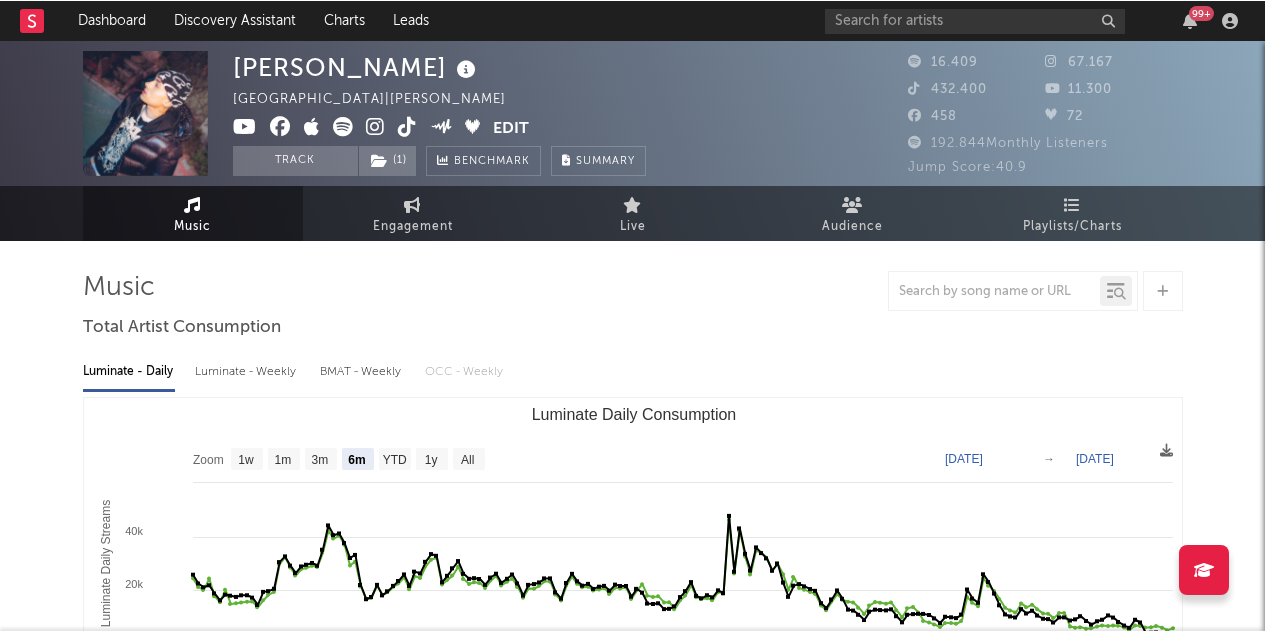 scroll, scrollTop: 0, scrollLeft: 0, axis: both 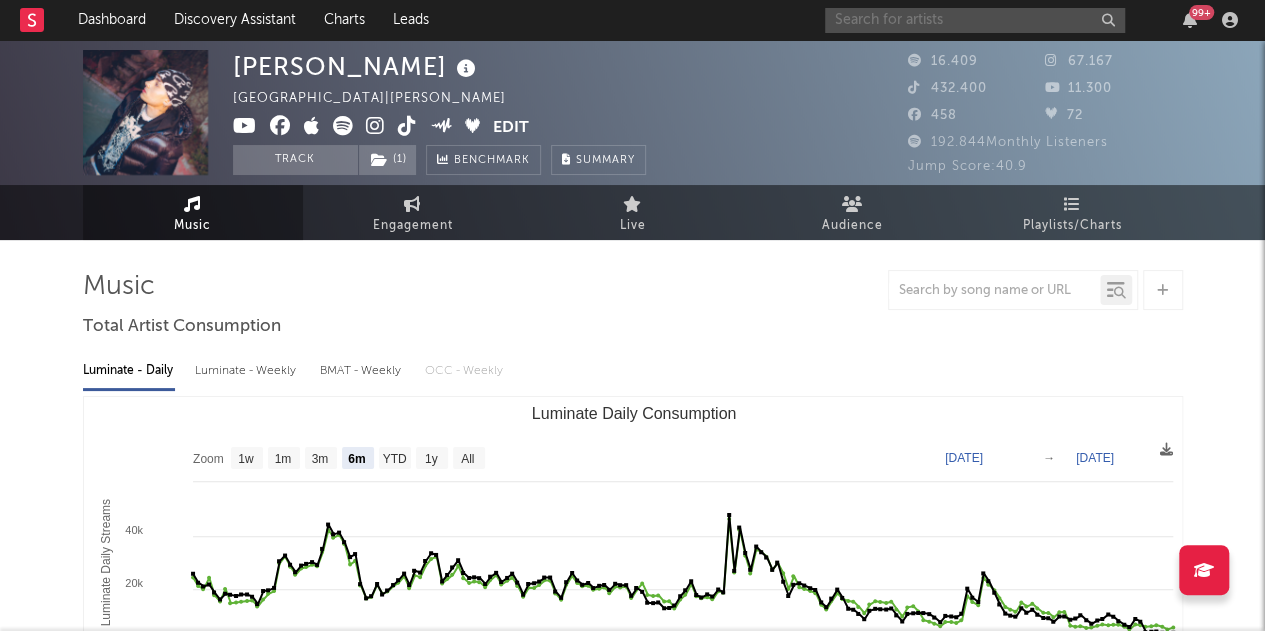 click at bounding box center [975, 20] 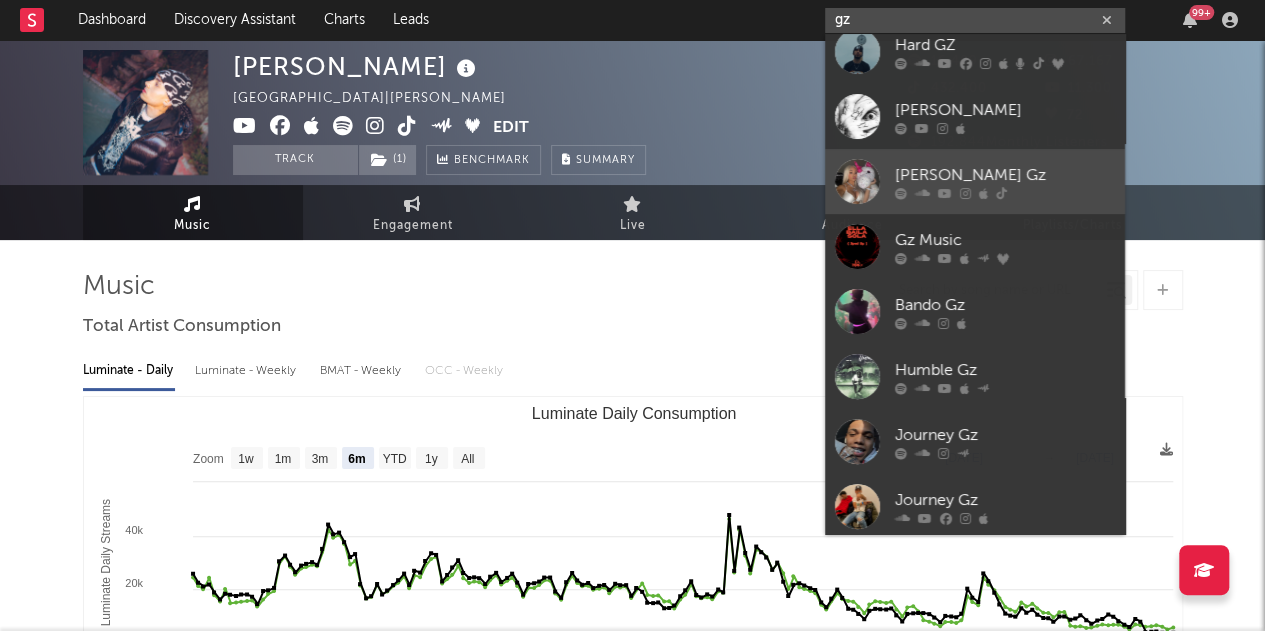 scroll, scrollTop: 150, scrollLeft: 0, axis: vertical 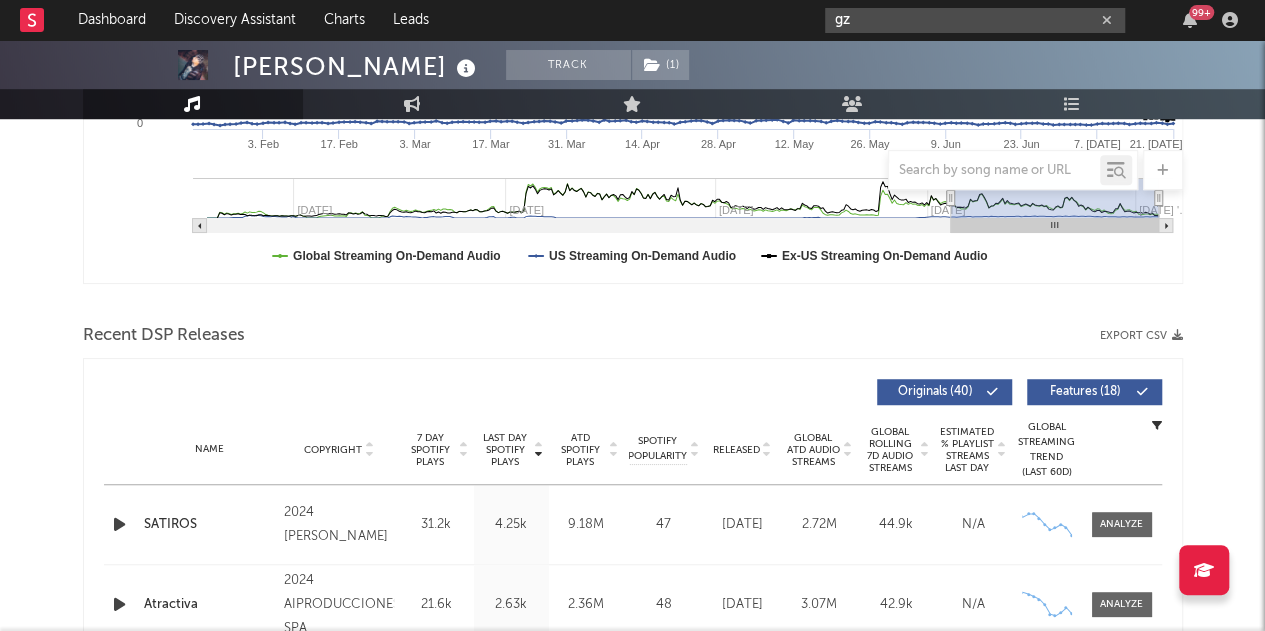 click on "gz" at bounding box center (975, 20) 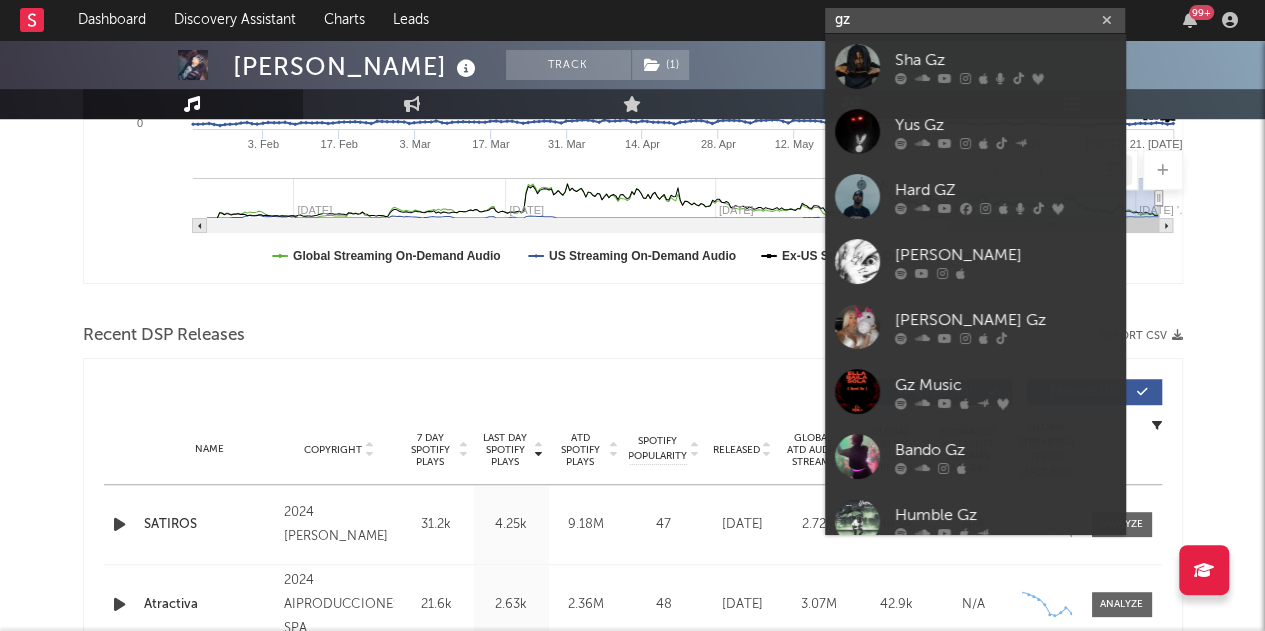 click on "gz" at bounding box center (975, 20) 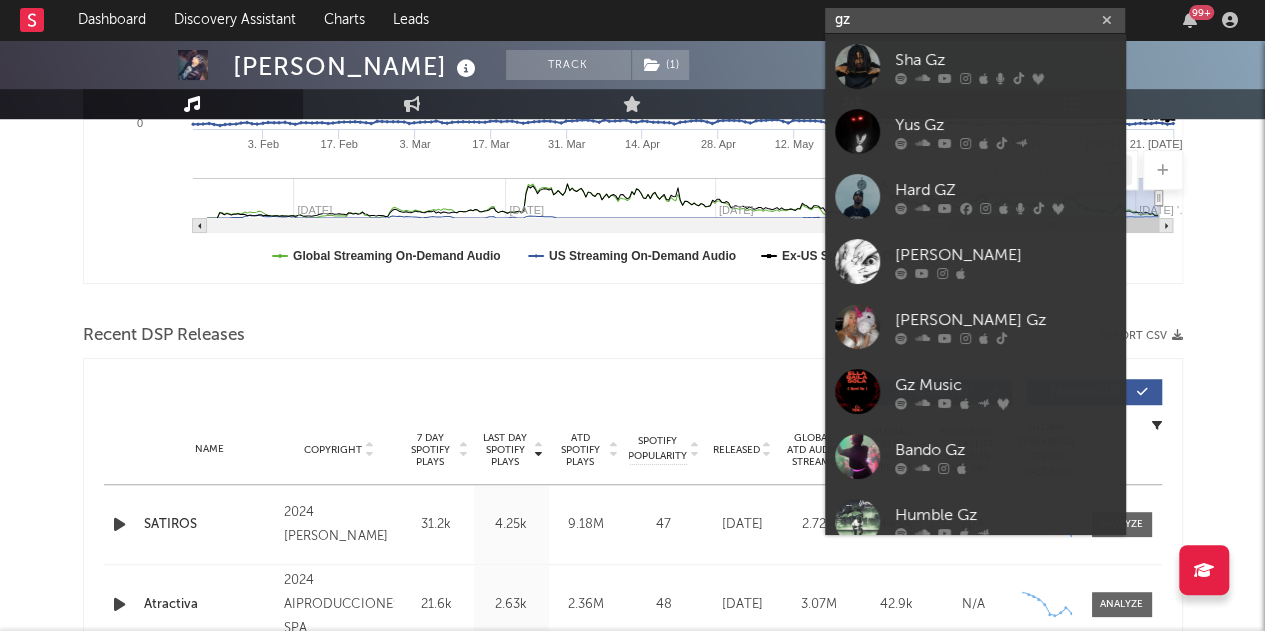 paste on "[URL][DOMAIN_NAME]" 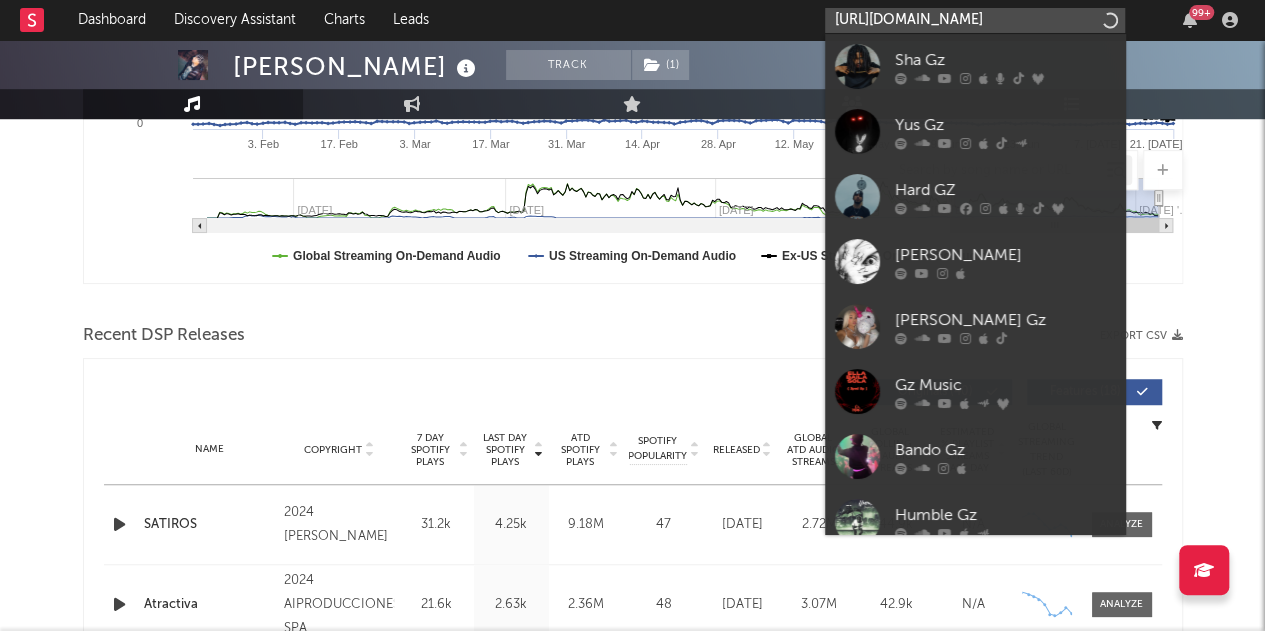 scroll, scrollTop: 0, scrollLeft: 177, axis: horizontal 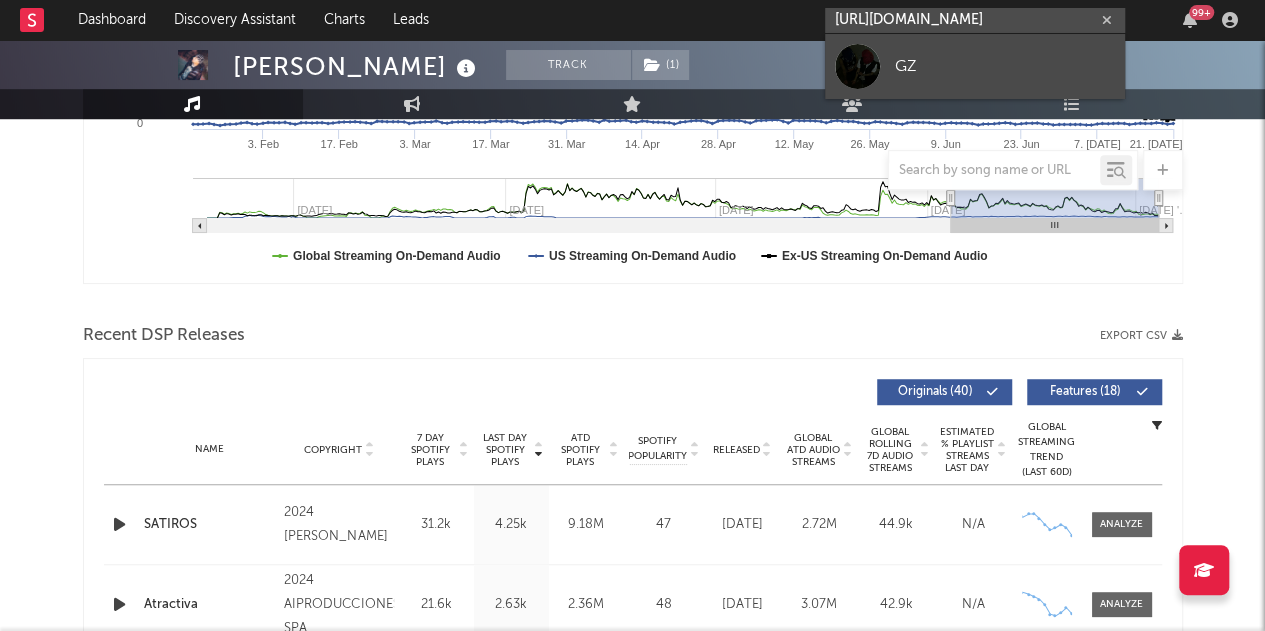 type on "[URL][DOMAIN_NAME]" 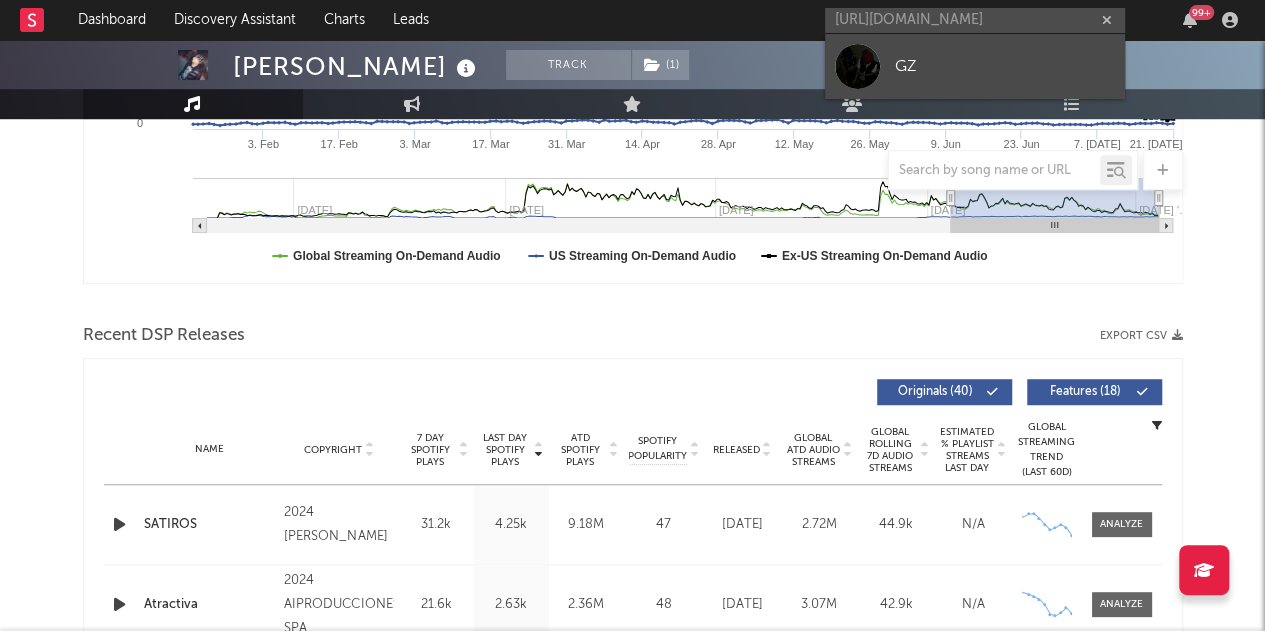 click on "GZ" at bounding box center (1005, 66) 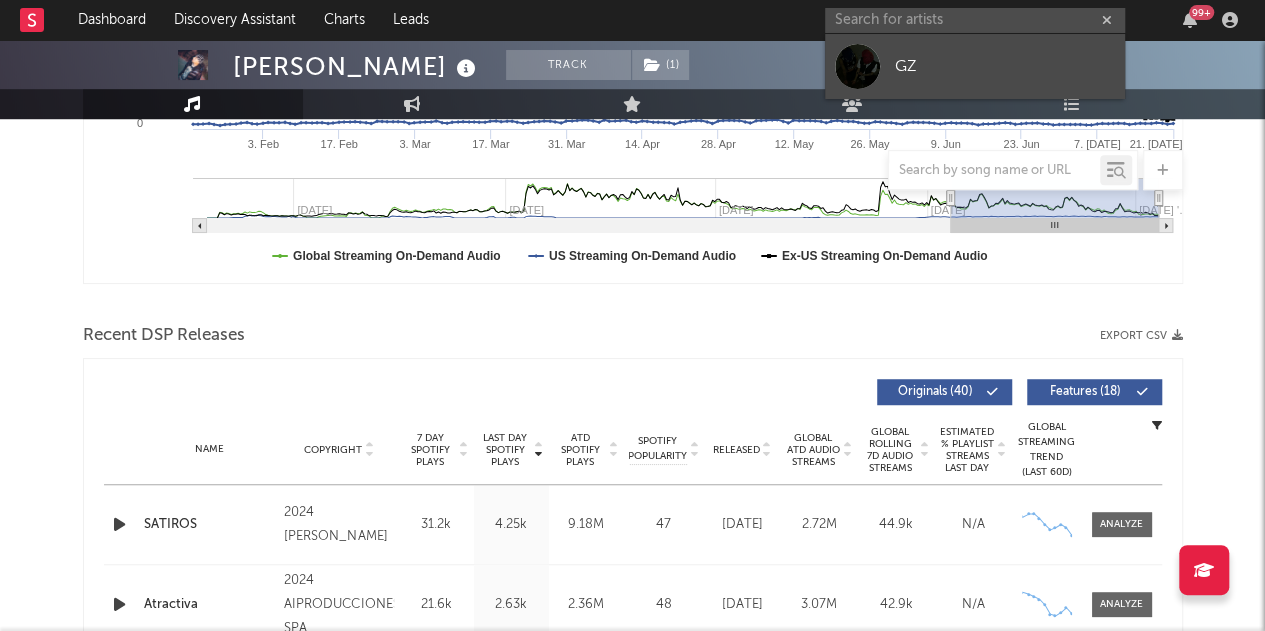 scroll, scrollTop: 64, scrollLeft: 0, axis: vertical 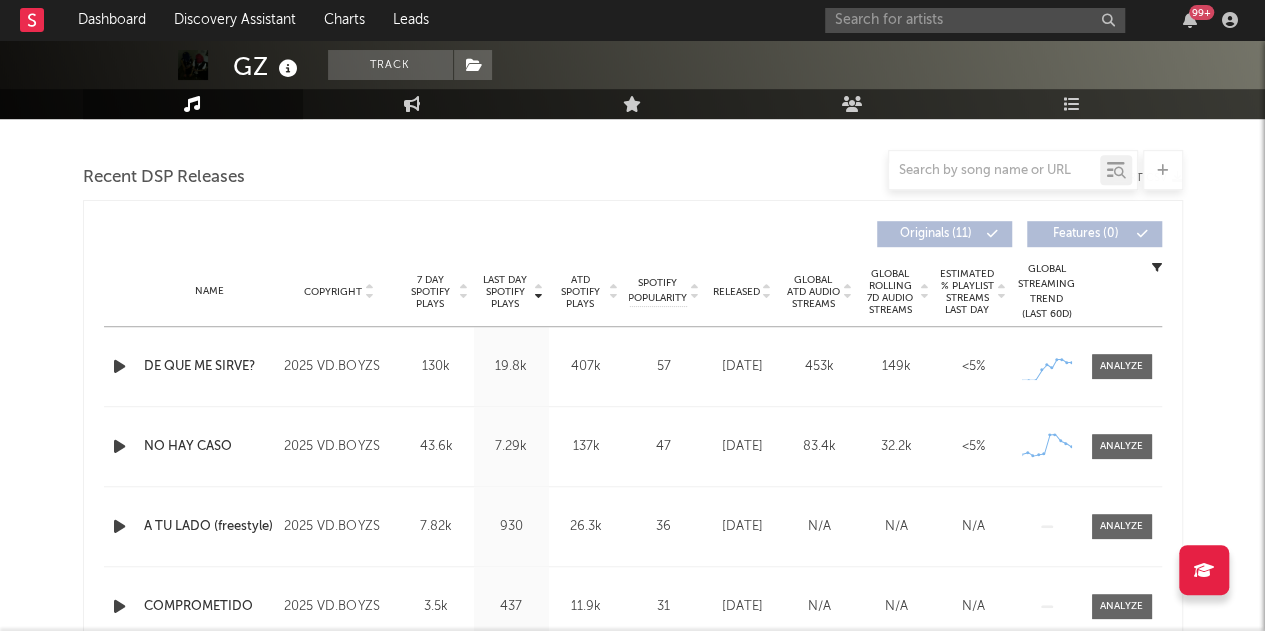 select on "1w" 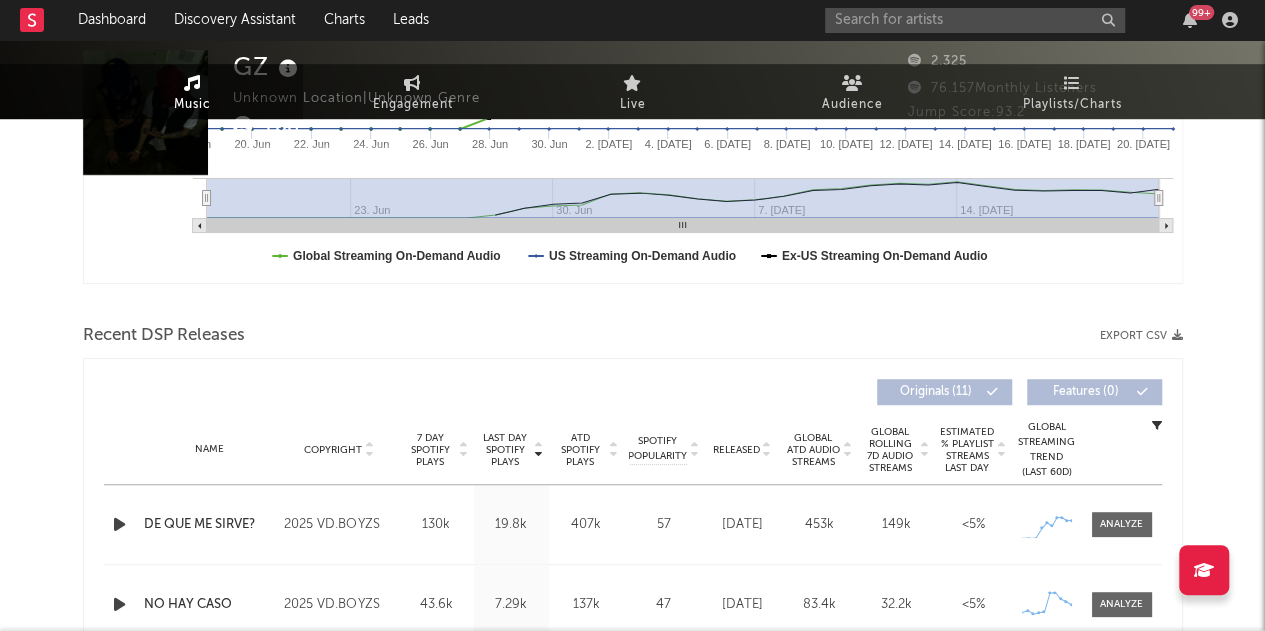 scroll, scrollTop: 0, scrollLeft: 0, axis: both 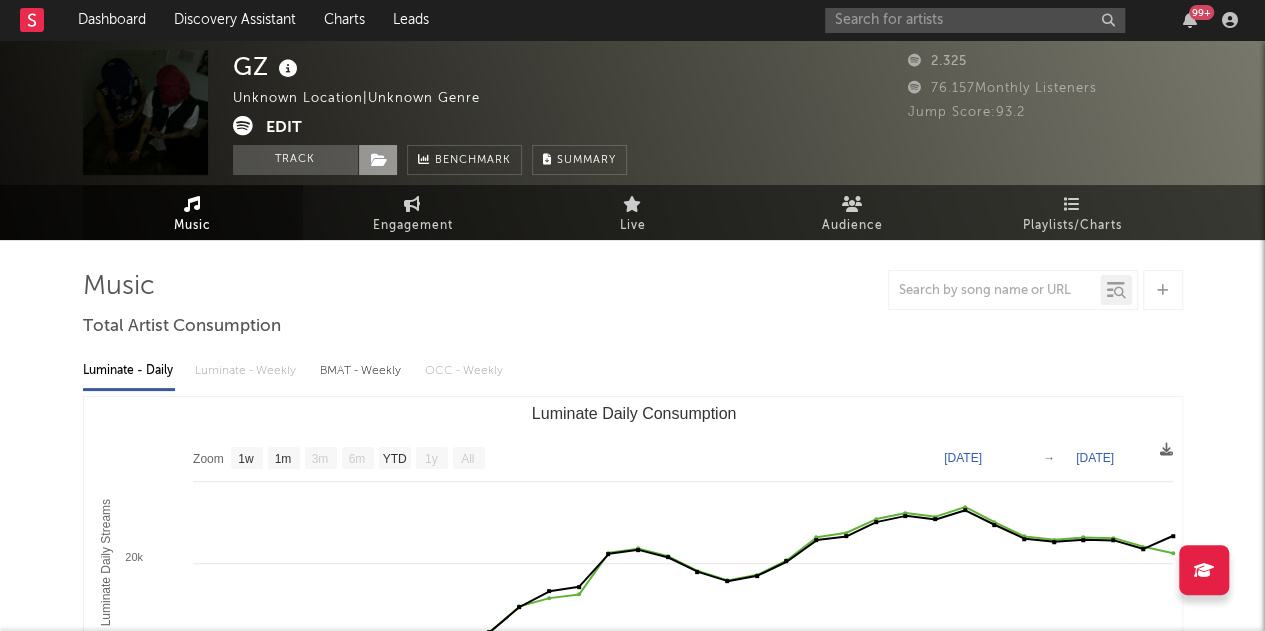 click at bounding box center [378, 160] 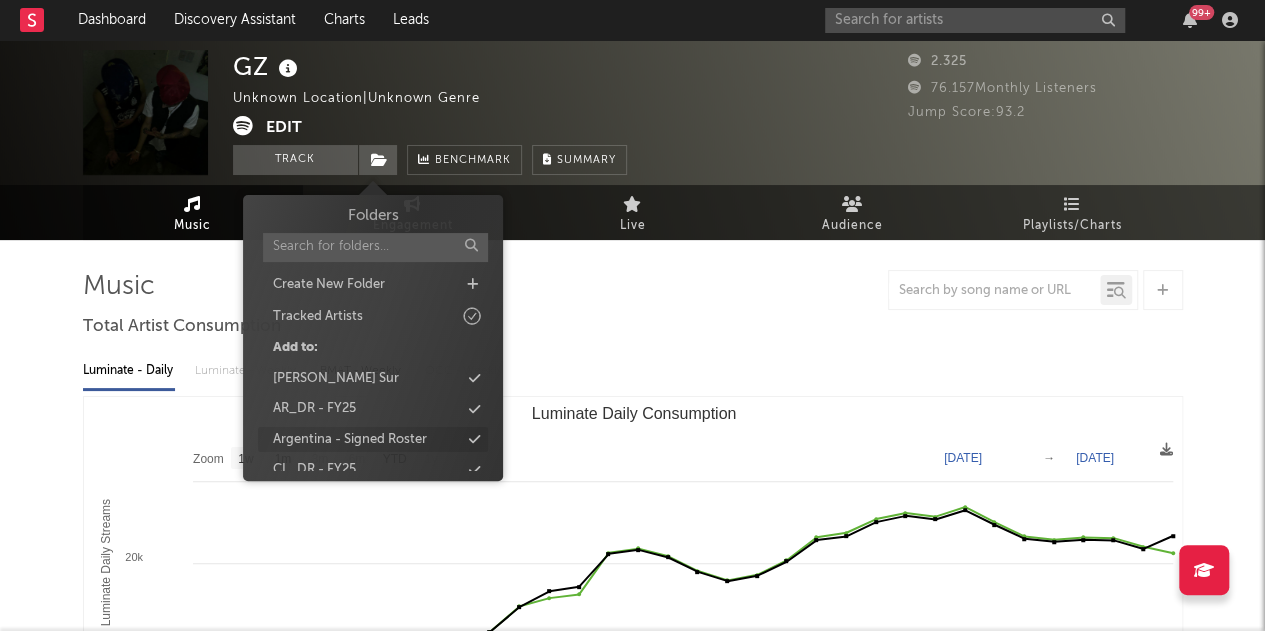 scroll, scrollTop: 108, scrollLeft: 0, axis: vertical 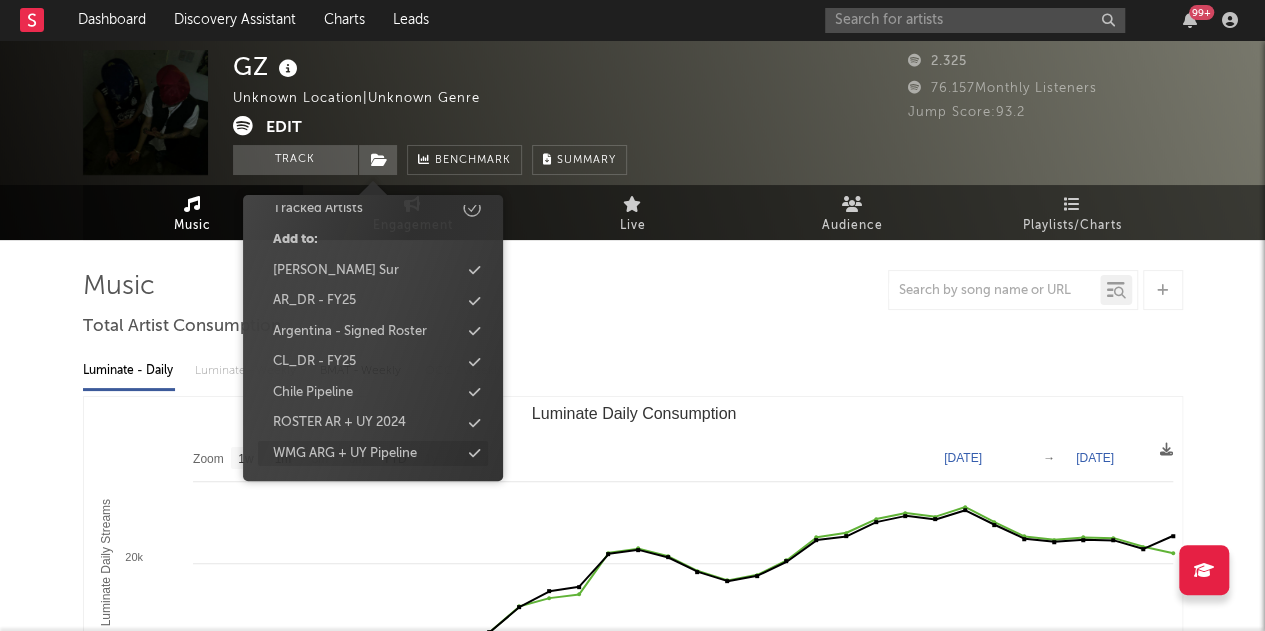 click on "WMG ARG + UY Pipeline" at bounding box center [345, 454] 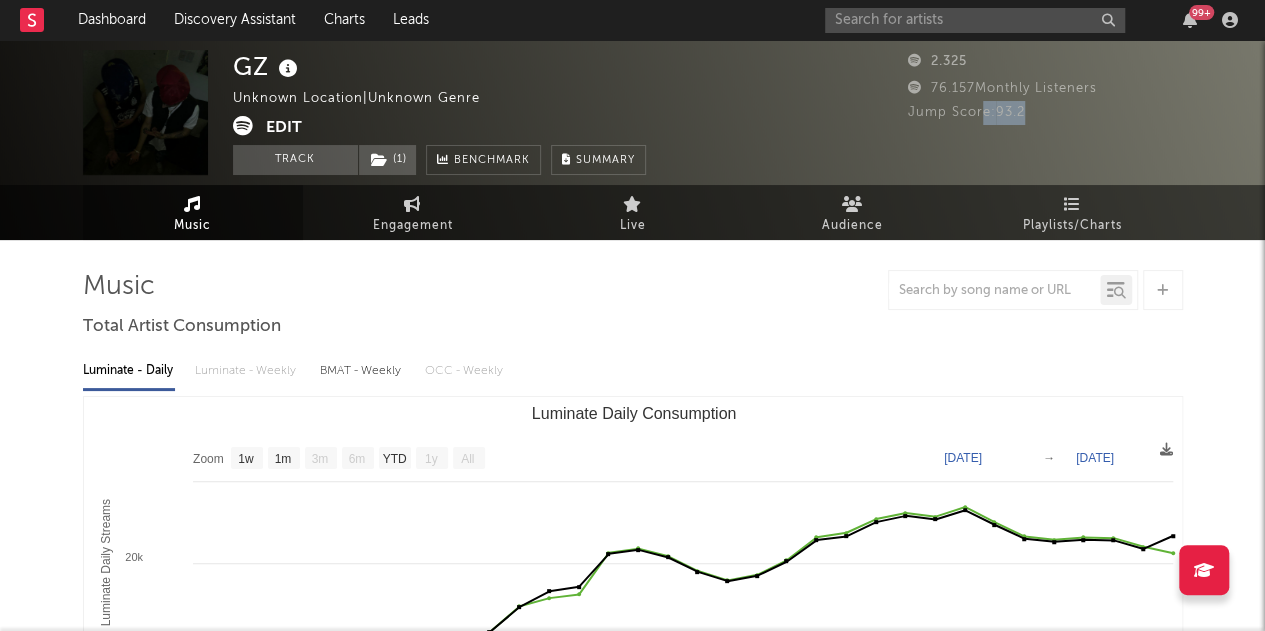 drag, startPoint x: 1033, startPoint y: 115, endPoint x: 982, endPoint y: 105, distance: 51.971146 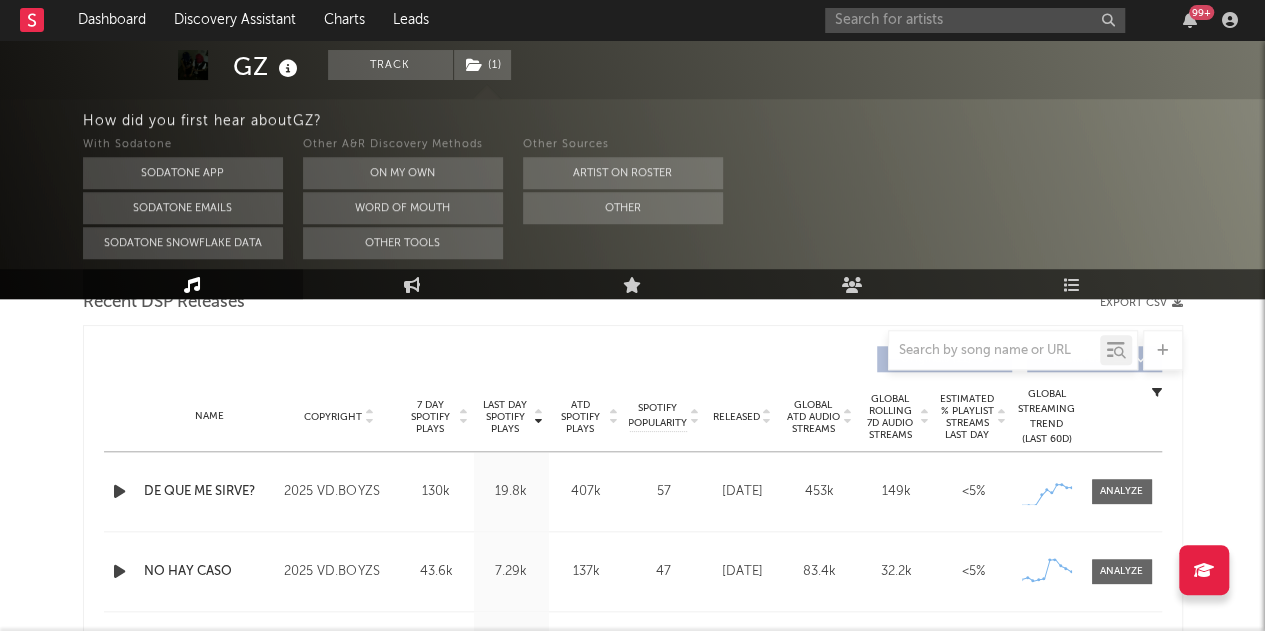 scroll, scrollTop: 748, scrollLeft: 0, axis: vertical 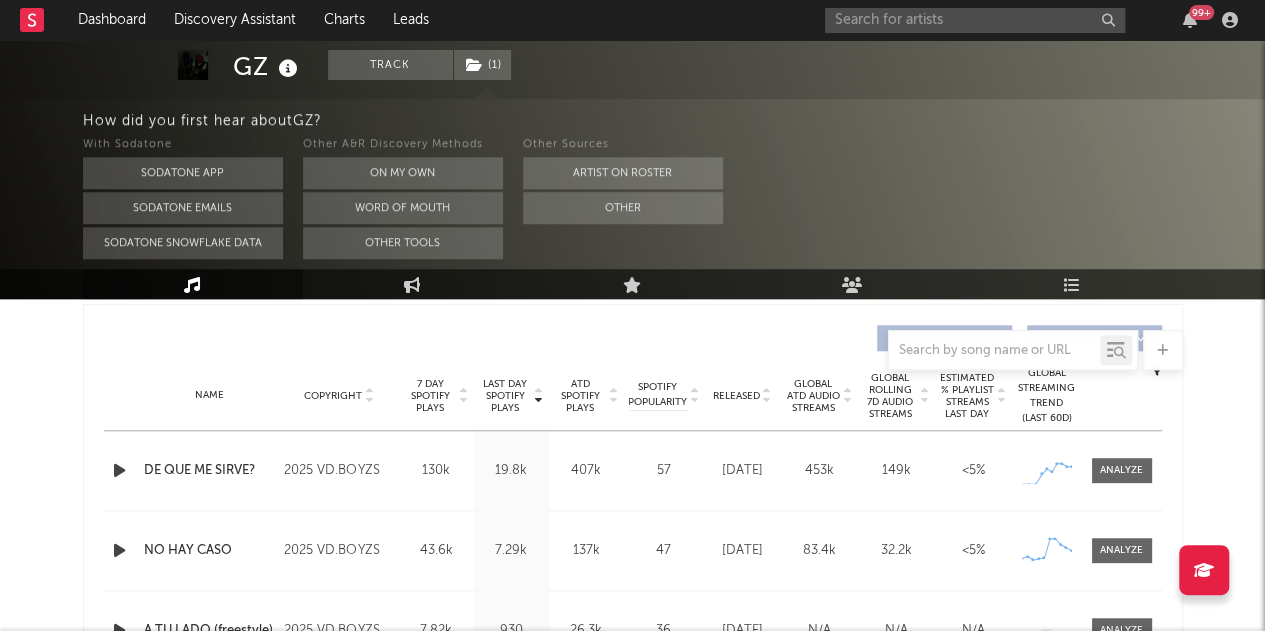 click on "DE QUE ME SIRVE?" at bounding box center [209, 471] 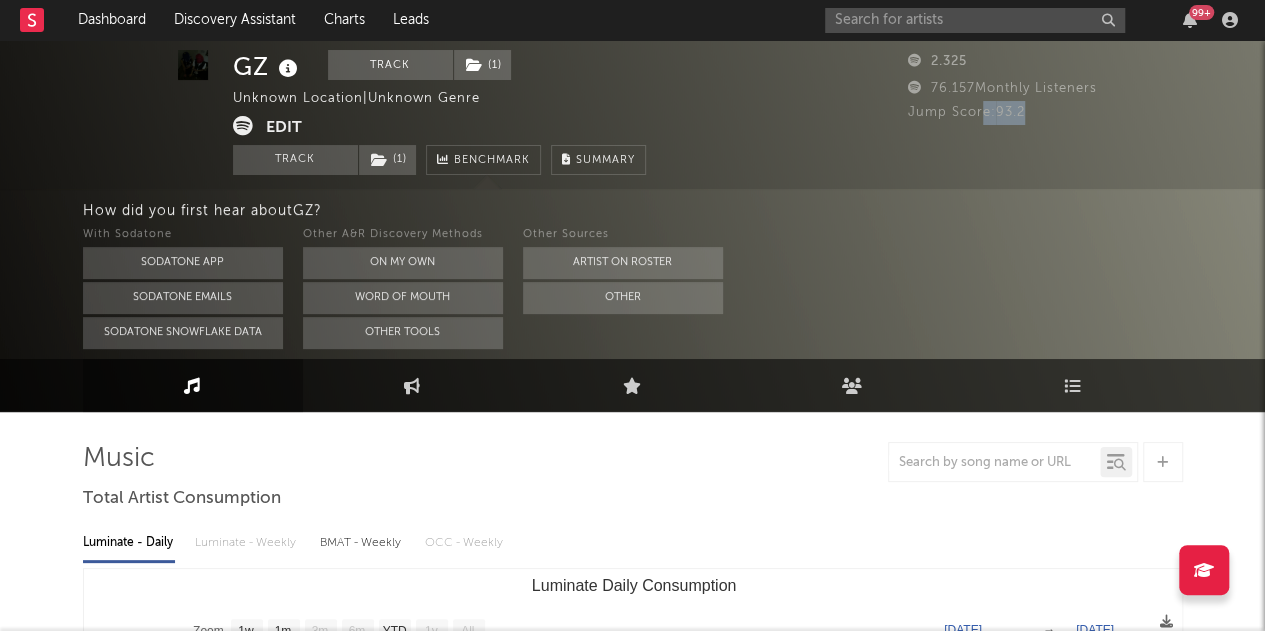 scroll, scrollTop: 0, scrollLeft: 0, axis: both 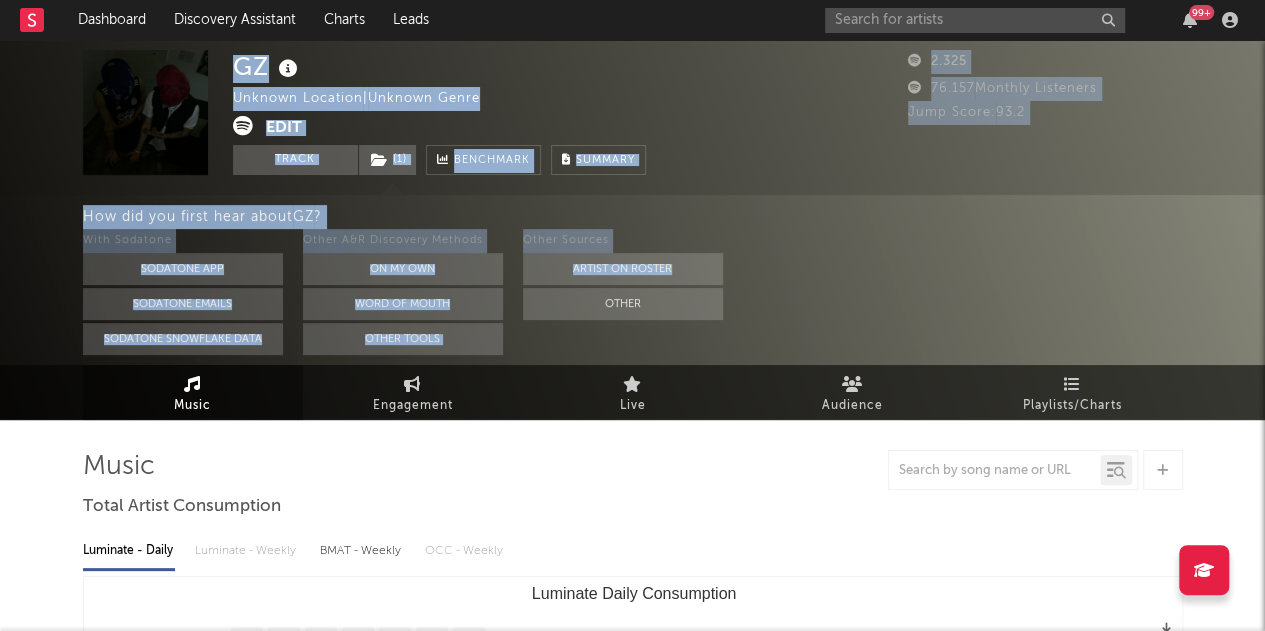 drag, startPoint x: 788, startPoint y: 181, endPoint x: 886, endPoint y: -121, distance: 317.50275 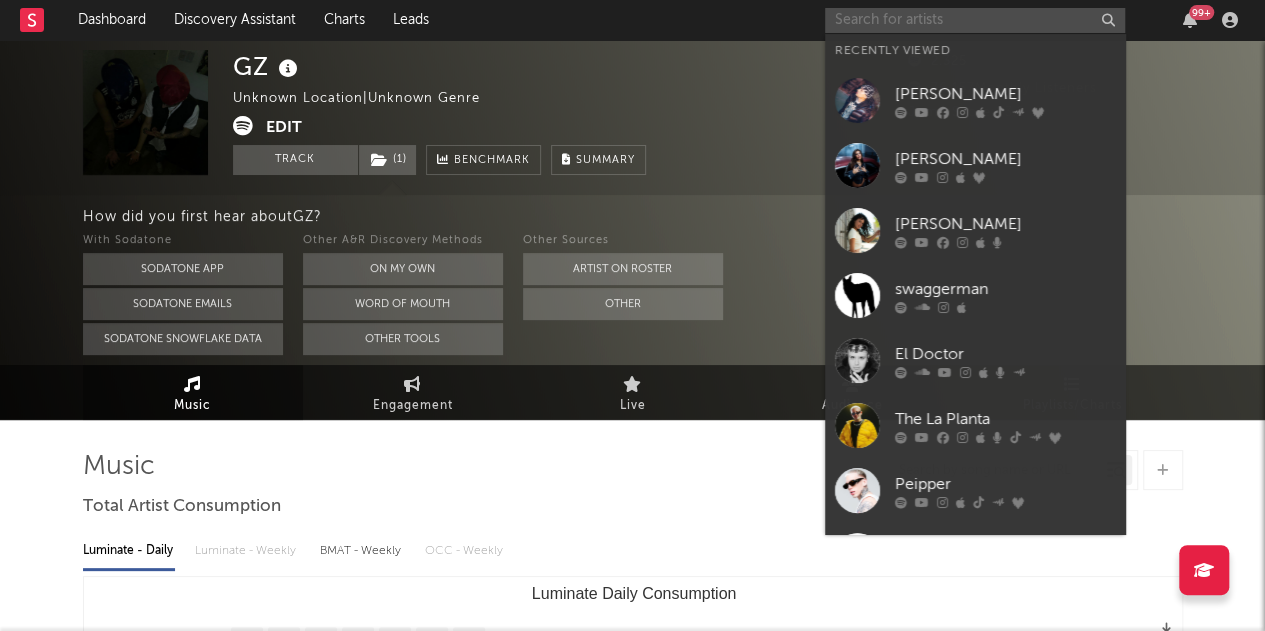 click at bounding box center (975, 20) 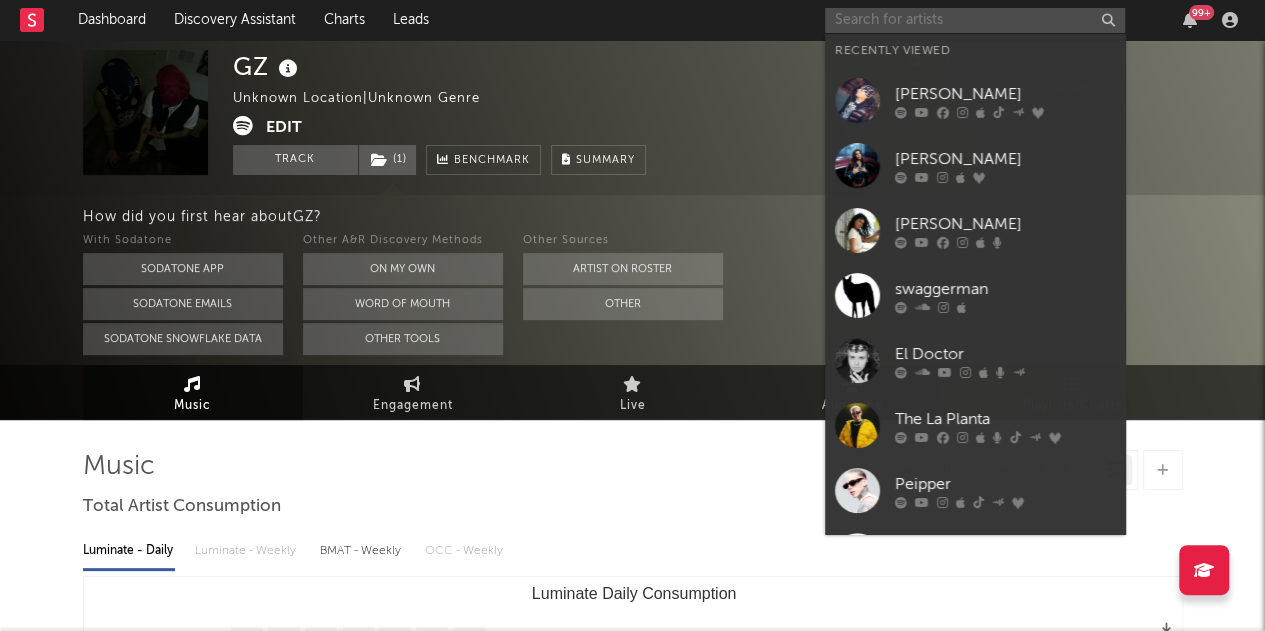 paste on "[URL][DOMAIN_NAME]" 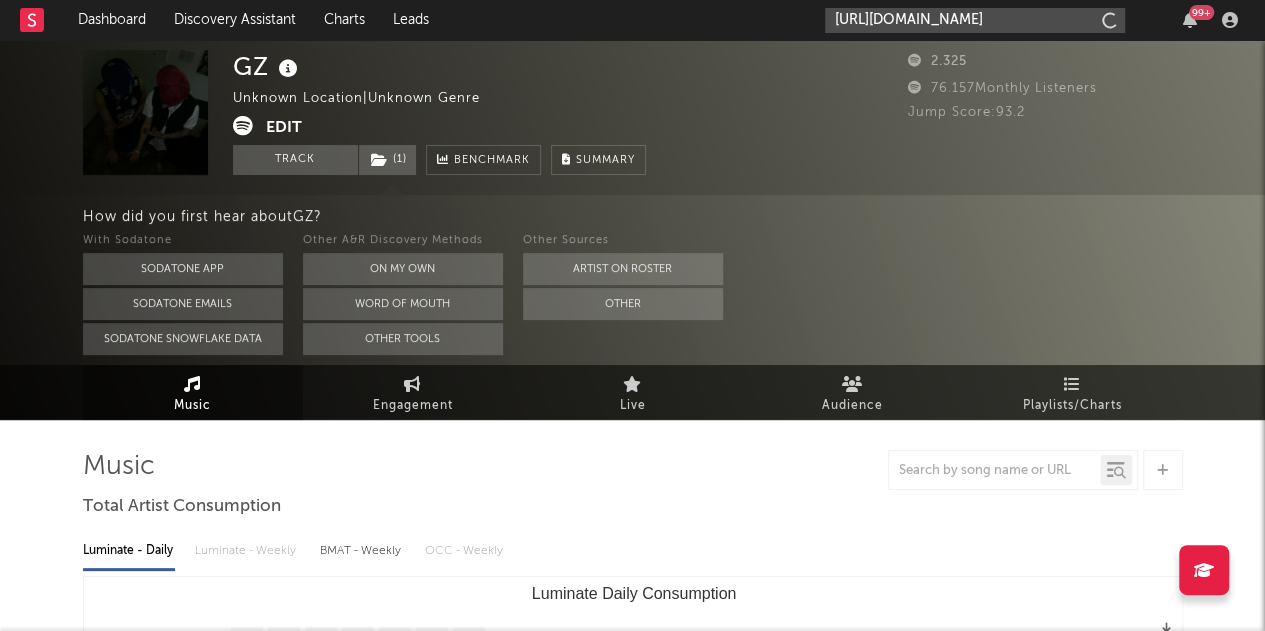 scroll, scrollTop: 0, scrollLeft: 161, axis: horizontal 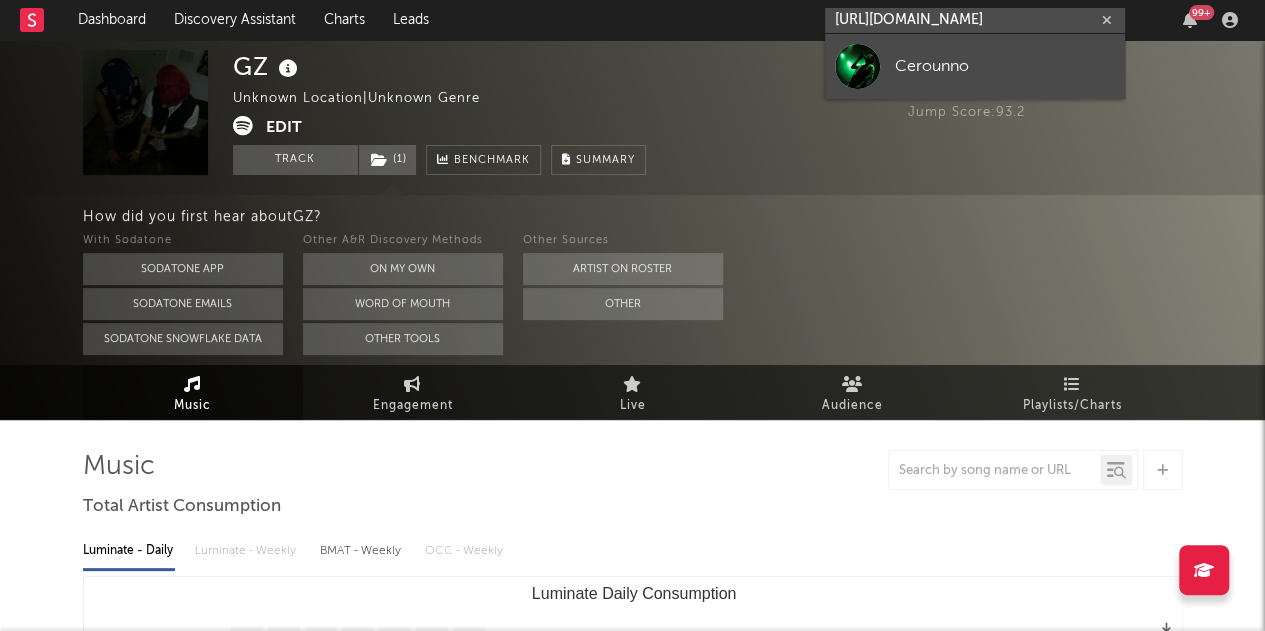 type on "[URL][DOMAIN_NAME]" 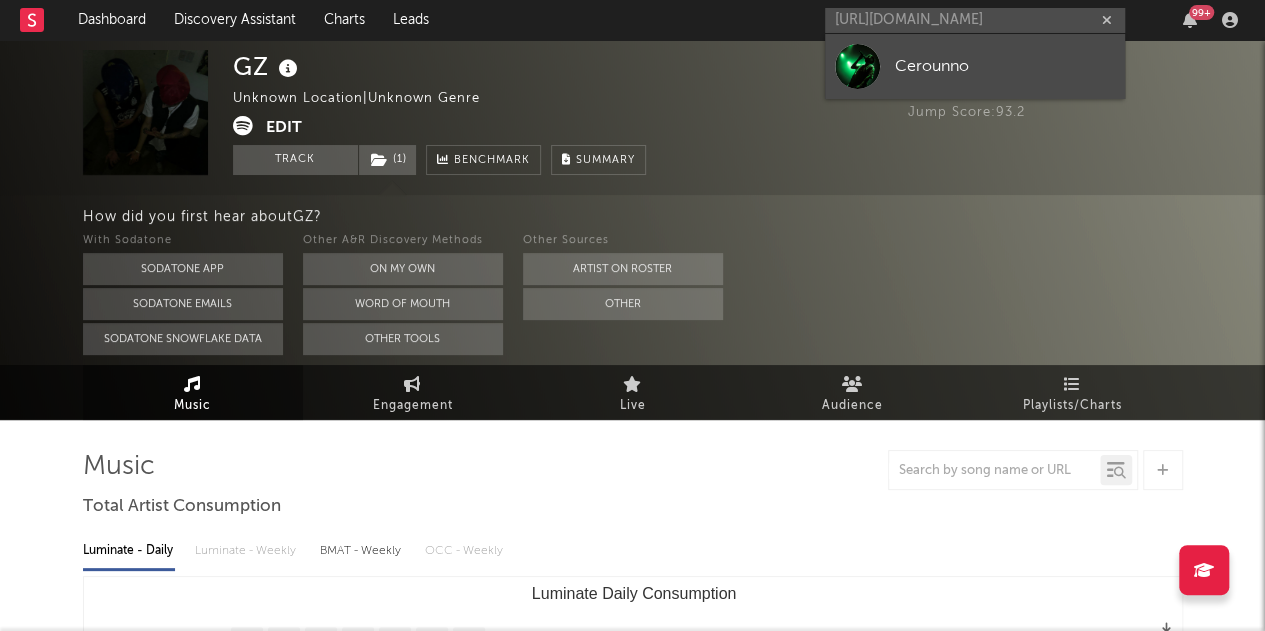 click on "Cerounno" at bounding box center (1005, 66) 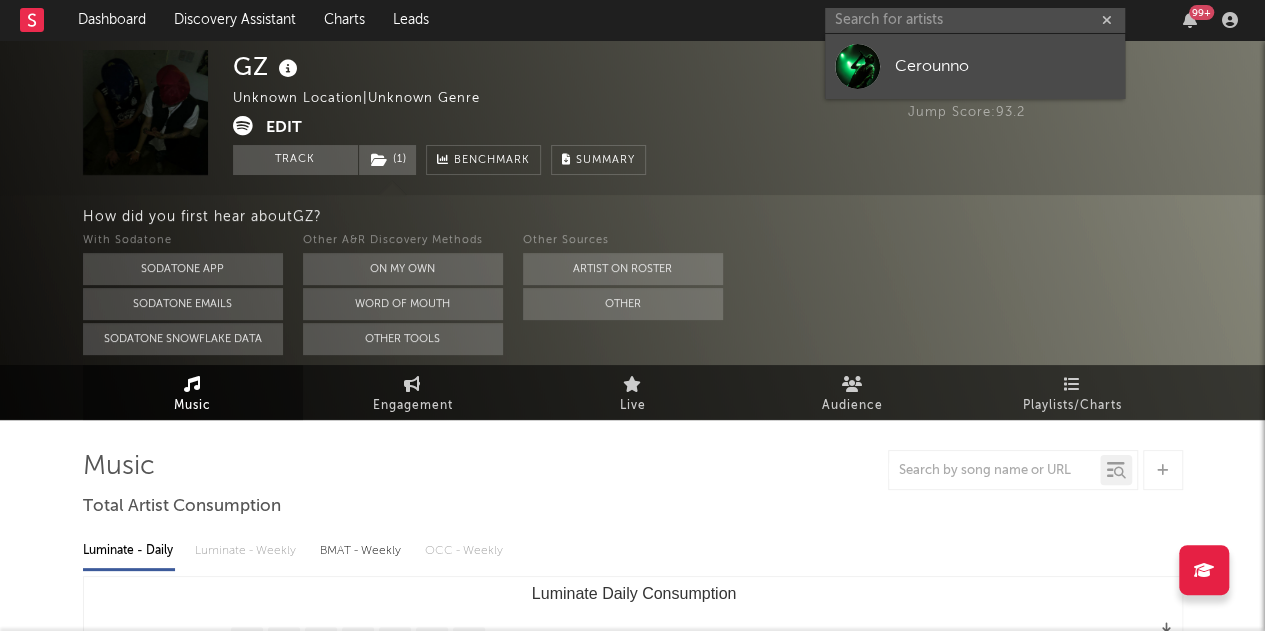 scroll, scrollTop: 0, scrollLeft: 0, axis: both 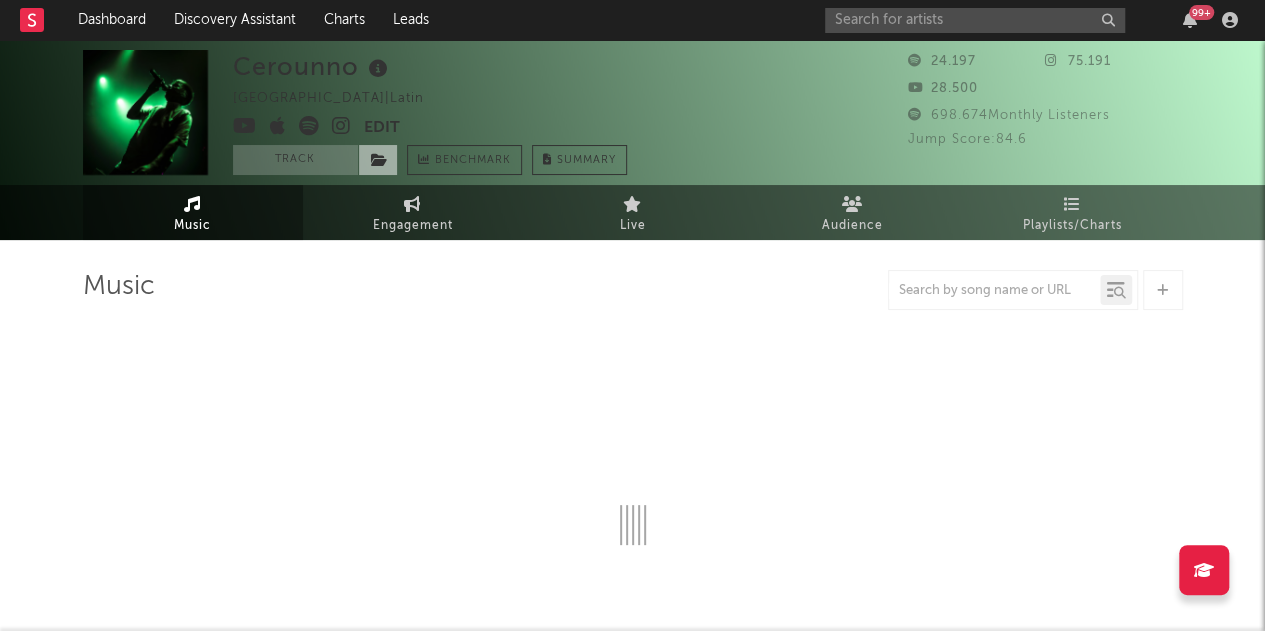 click at bounding box center [379, 160] 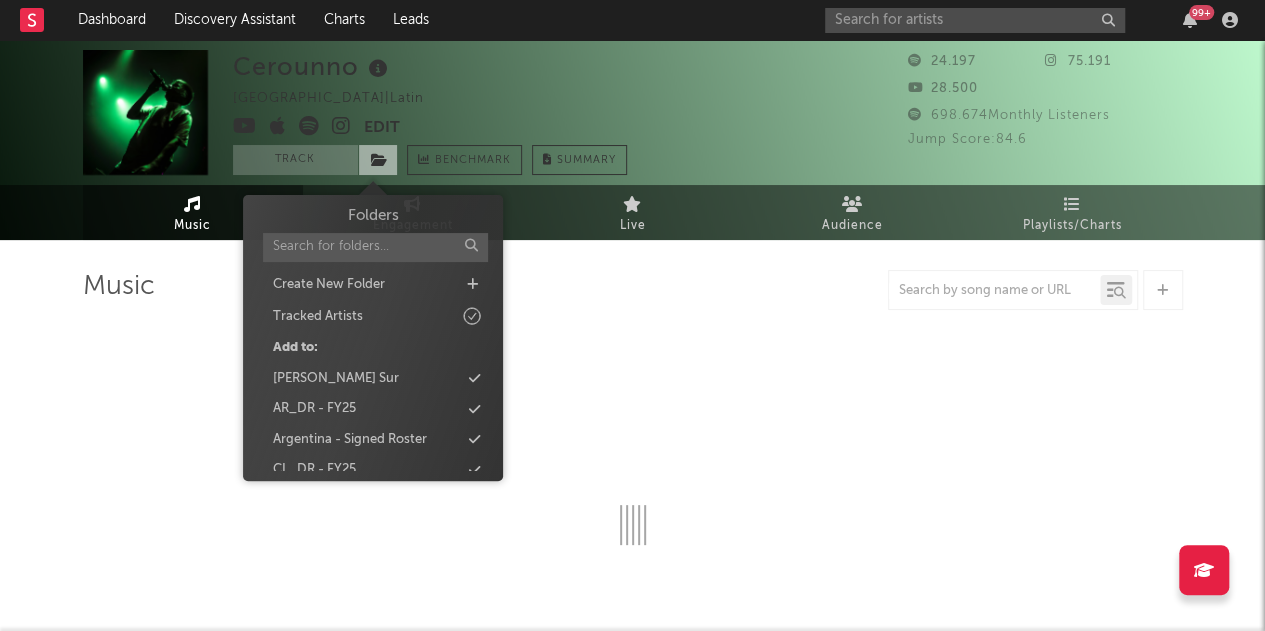 select on "6m" 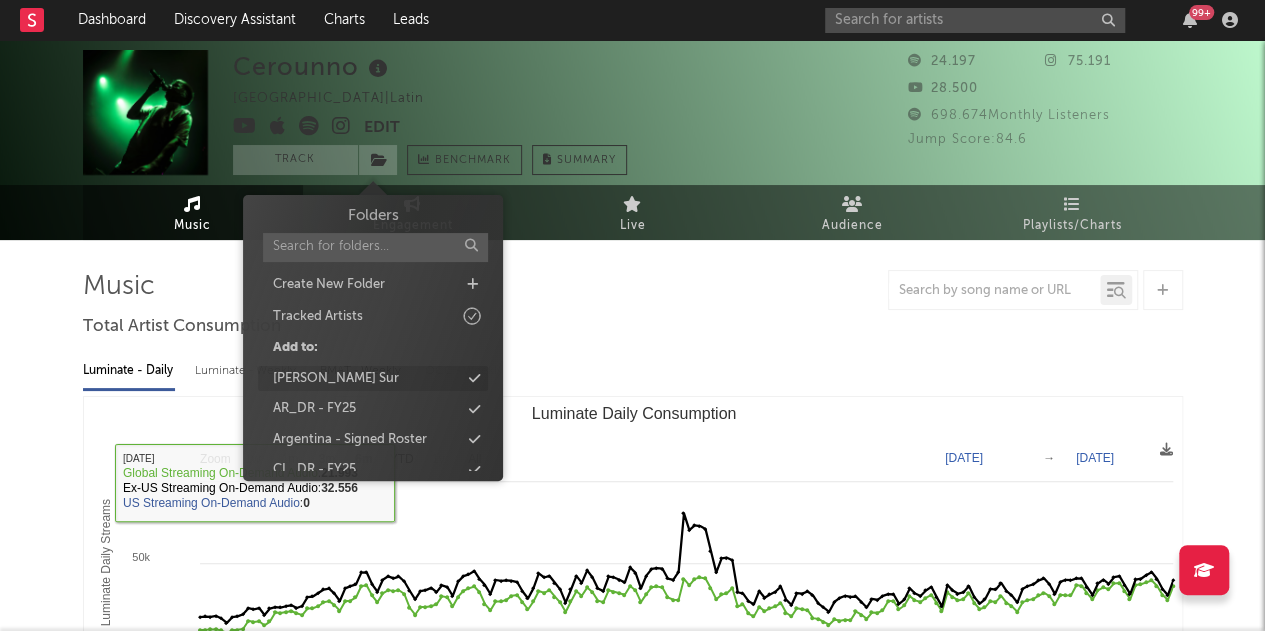scroll, scrollTop: 108, scrollLeft: 0, axis: vertical 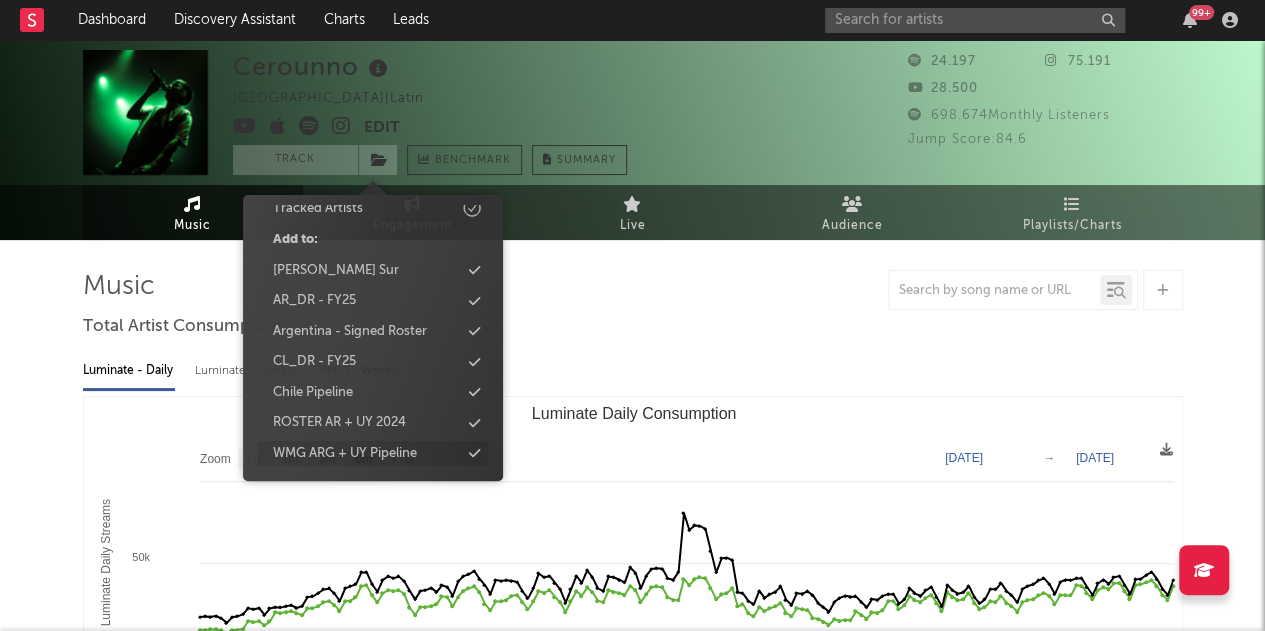 click on "WMG ARG + UY Pipeline" at bounding box center [345, 454] 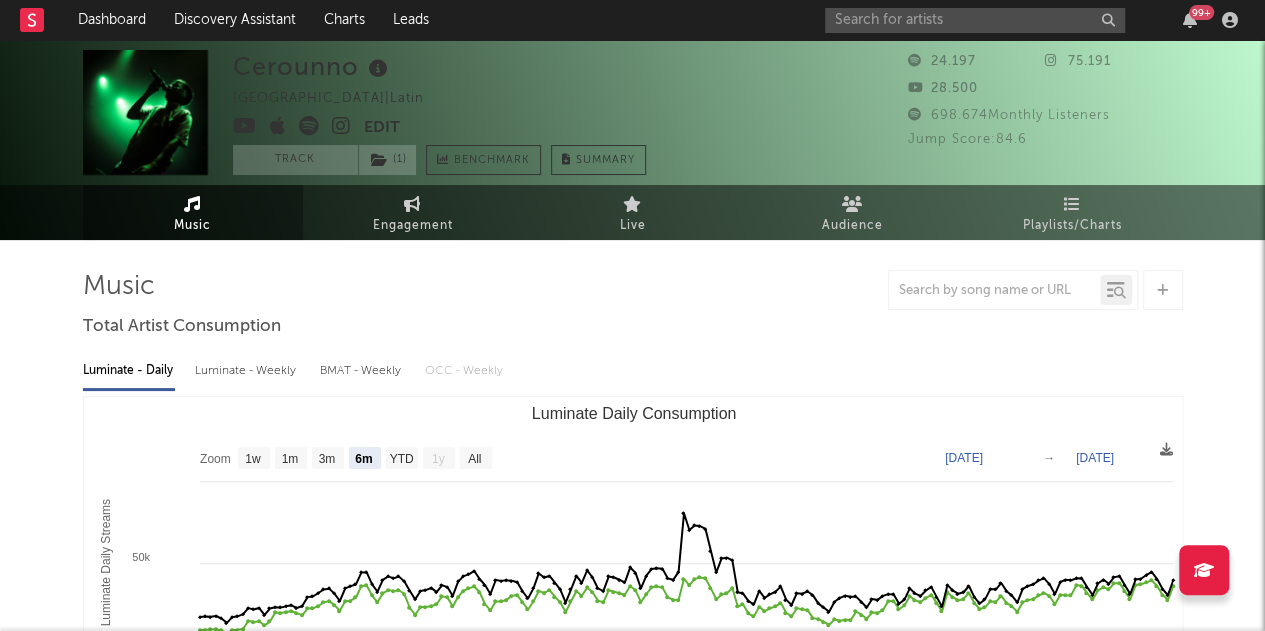 click on "Luminate - Daily Luminate - Weekly BMAT - Weekly OCC - Weekly Zoom 1w 1m 3m 6m YTD 1y All [DATE] [DATE] Created with Highcharts 10.3.3 Luminate Daily Streams Luminate Daily Consumption [DATE]. [DATE]. Mar [DATE]. Mar [DATE]. Apr [DATE]. May [DATE]. Jun [DATE]. [DATE] [DATE] Jan '[DATE] May '[DATE] 0 100k 50k Zoom 1w 1m 3m 6m YTD 1y All [DATE] → [DATE] Global Streaming On-Demand Audio Ex-US Streaming On-Demand Audio US Streaming On-Demand Audio [DATE] ​ Global Streaming On-Demand Audio :  21.993 ​ Ex-US Streaming On-Demand Audio :  32.556 ​ US Streaming On-Demand Audio :  0 ​" at bounding box center [633, 573] 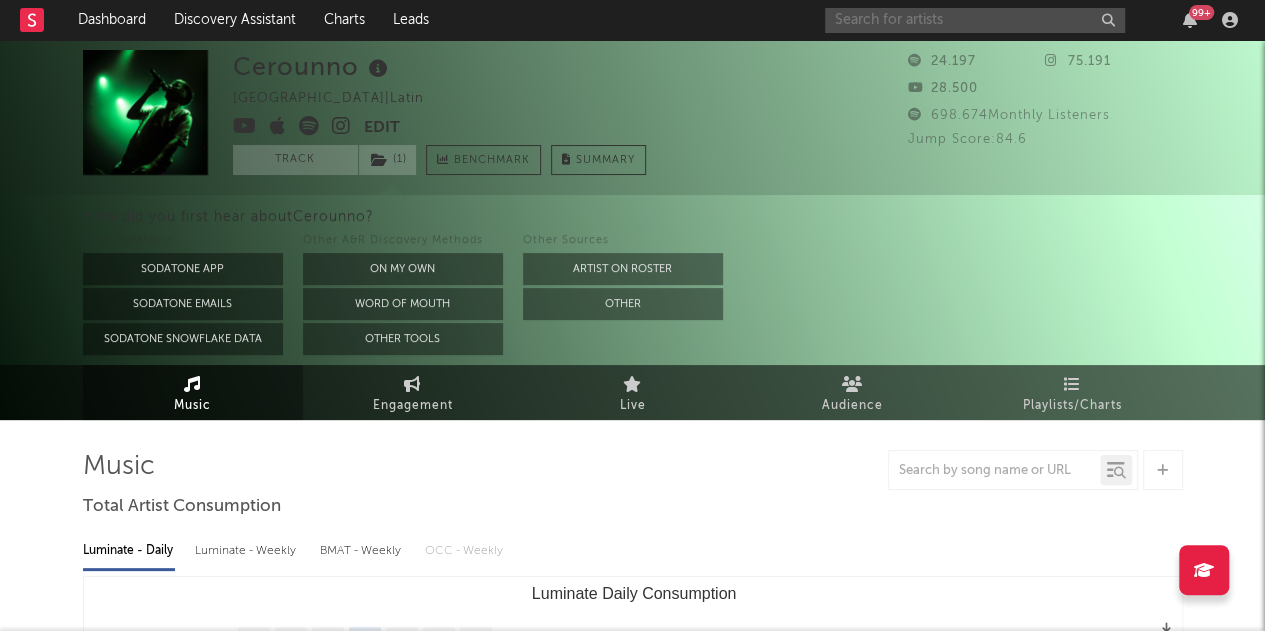 click at bounding box center (975, 20) 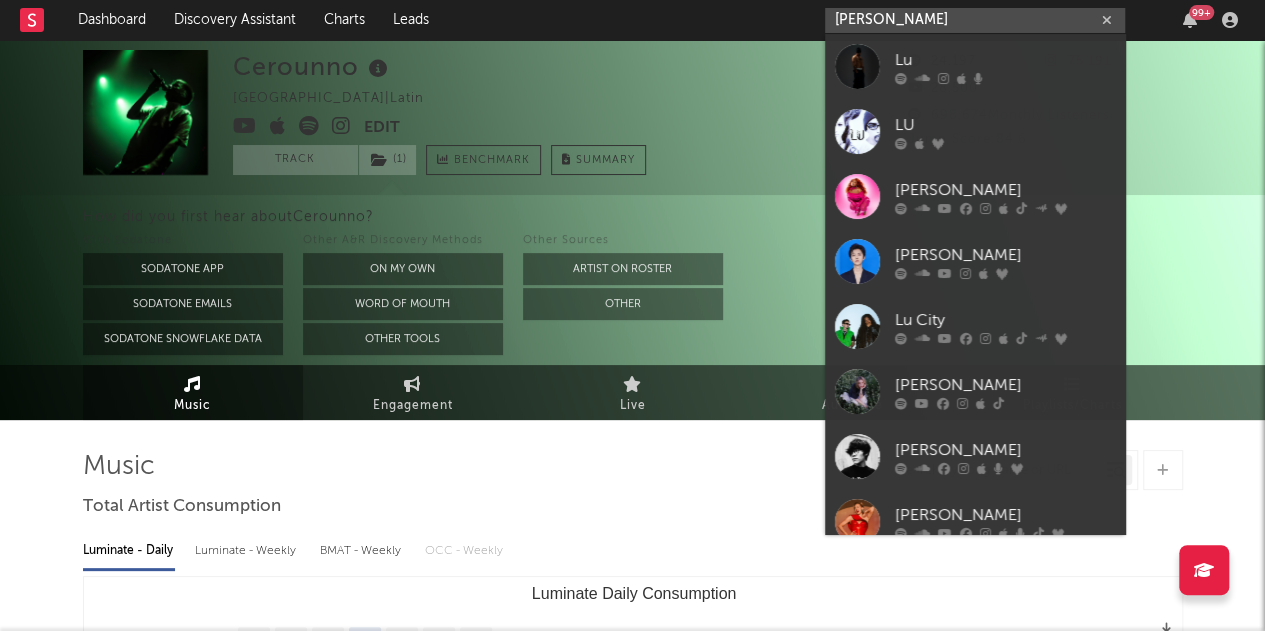 type on "[PERSON_NAME]" 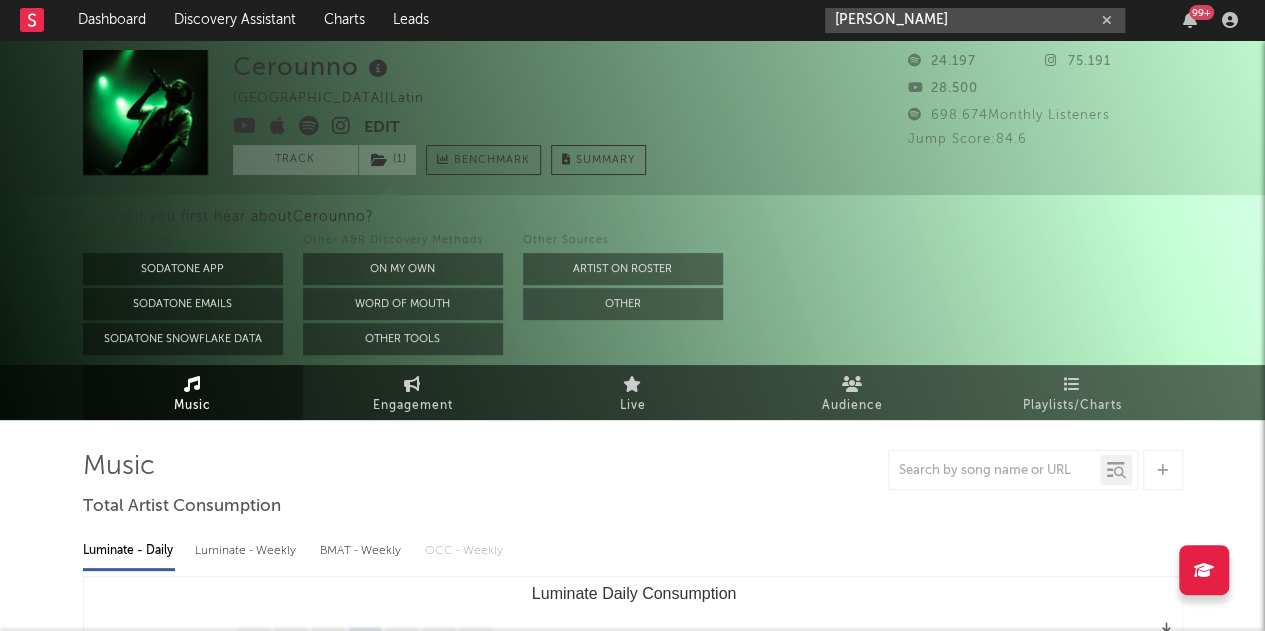 click on "[PERSON_NAME]" at bounding box center (975, 20) 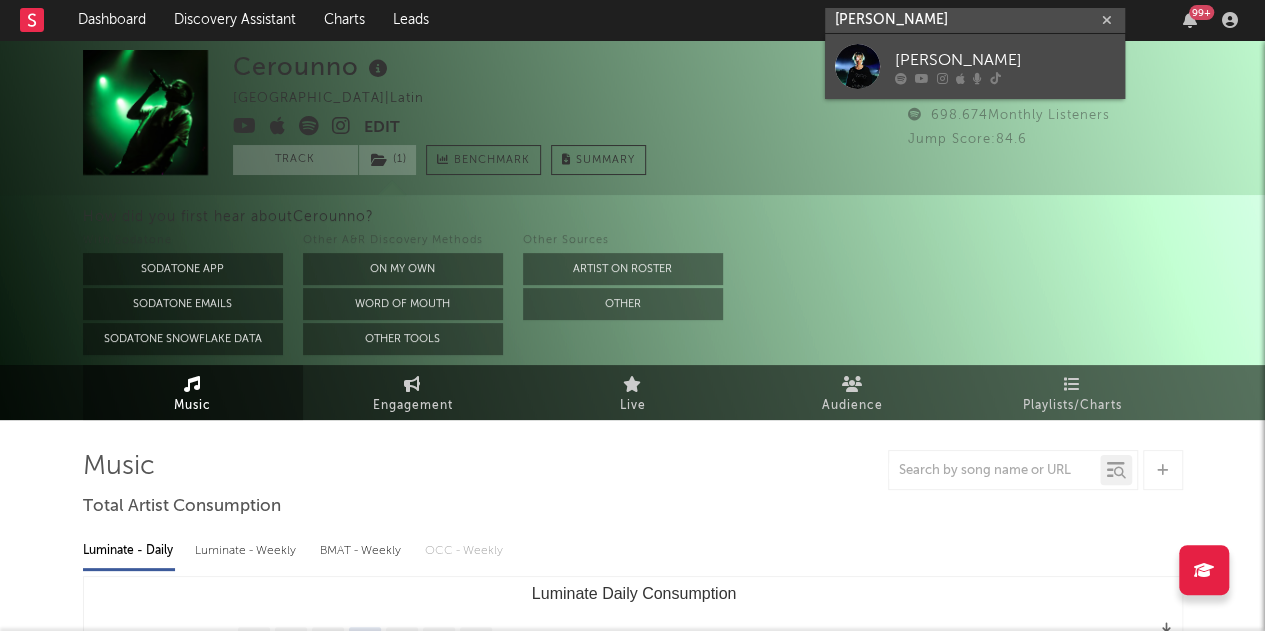 type on "[PERSON_NAME]" 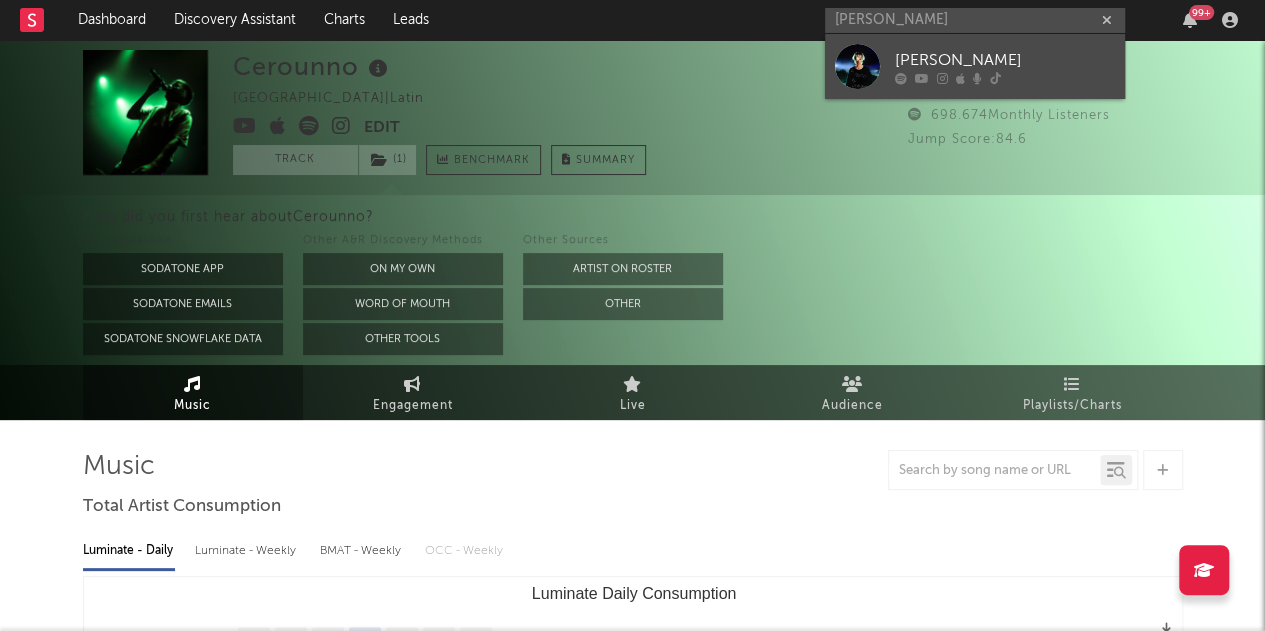 click on "[PERSON_NAME]" at bounding box center (1005, 60) 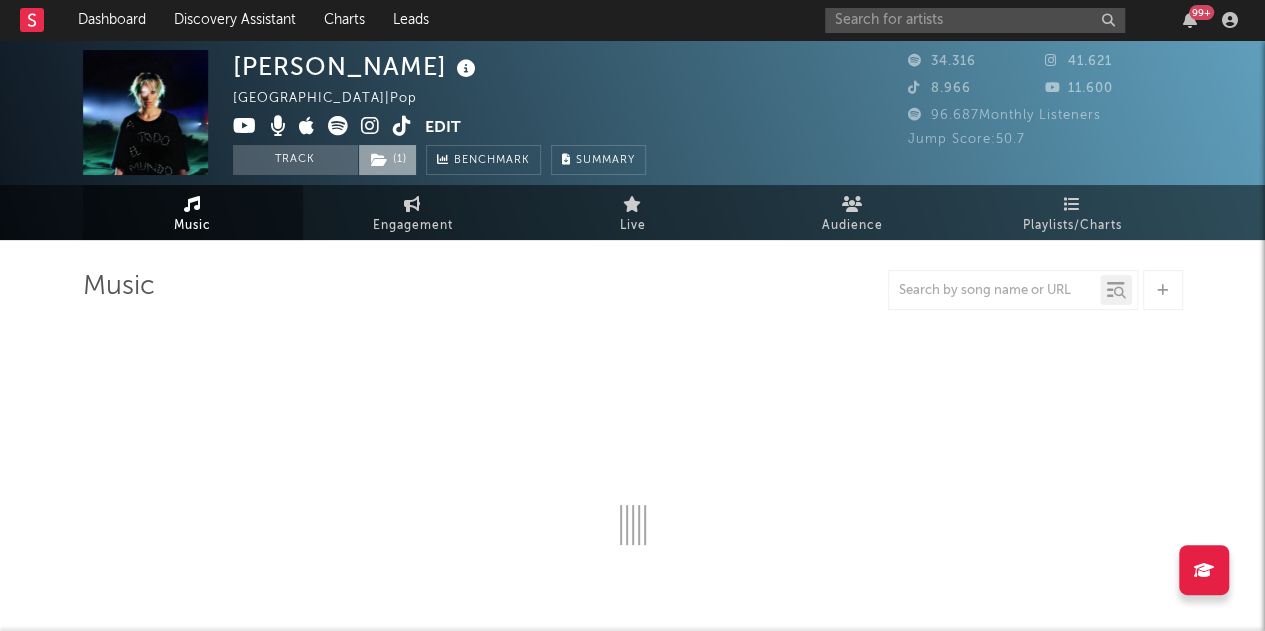 select on "6m" 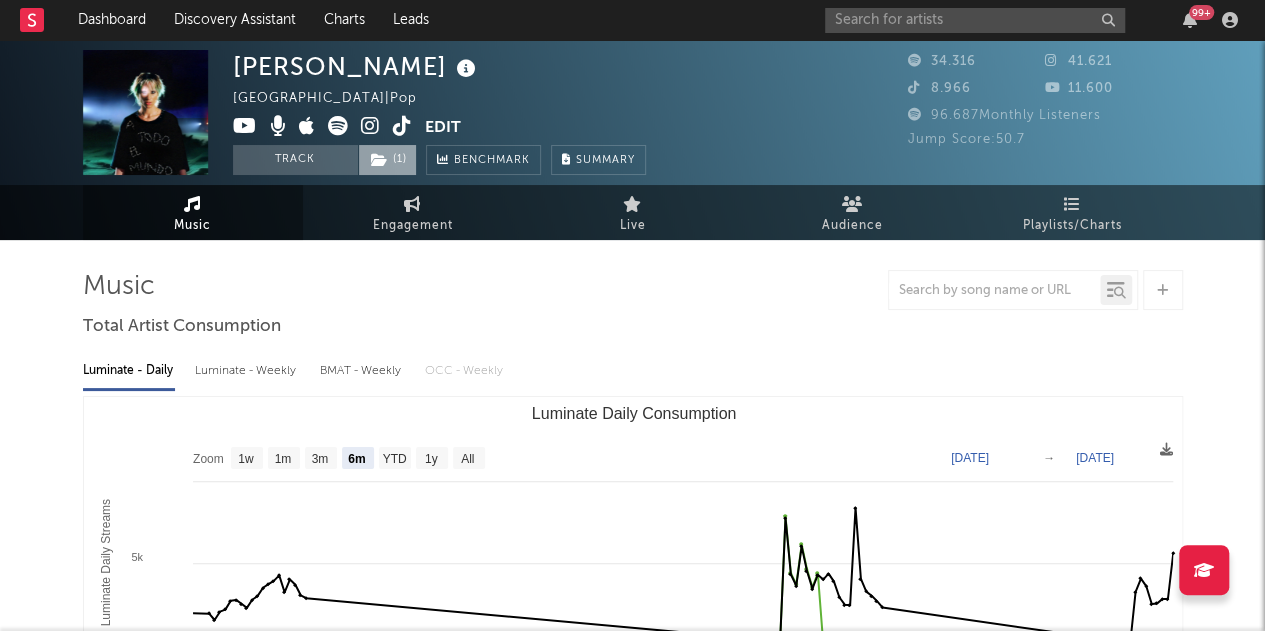 click on "( 1 )" at bounding box center (387, 160) 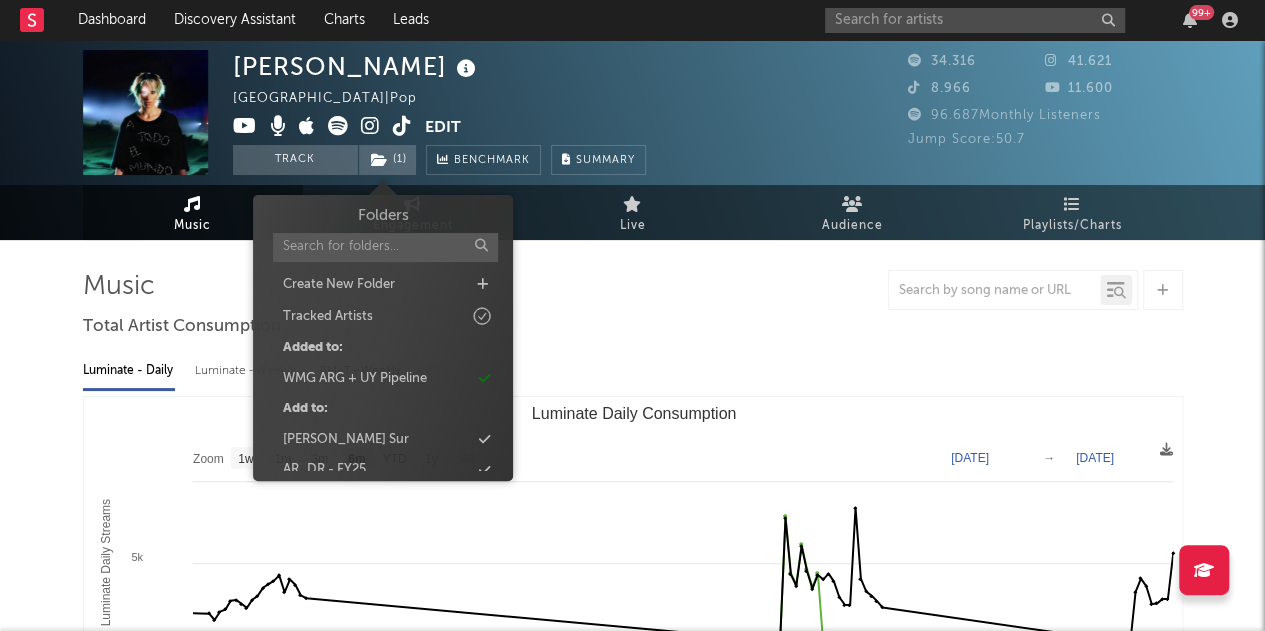 click on "[PERSON_NAME] [GEOGRAPHIC_DATA]  |  Pop Edit Track ( 1 ) Benchmark Summary" at bounding box center [558, 112] 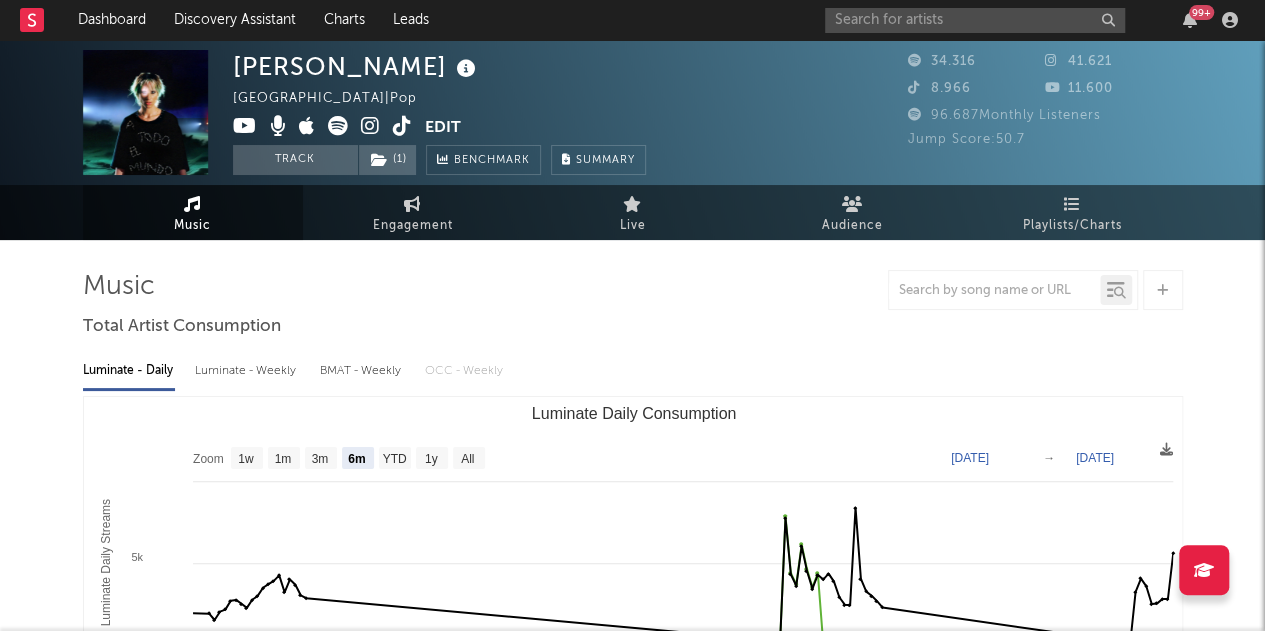 click on "99 +" at bounding box center (1035, 20) 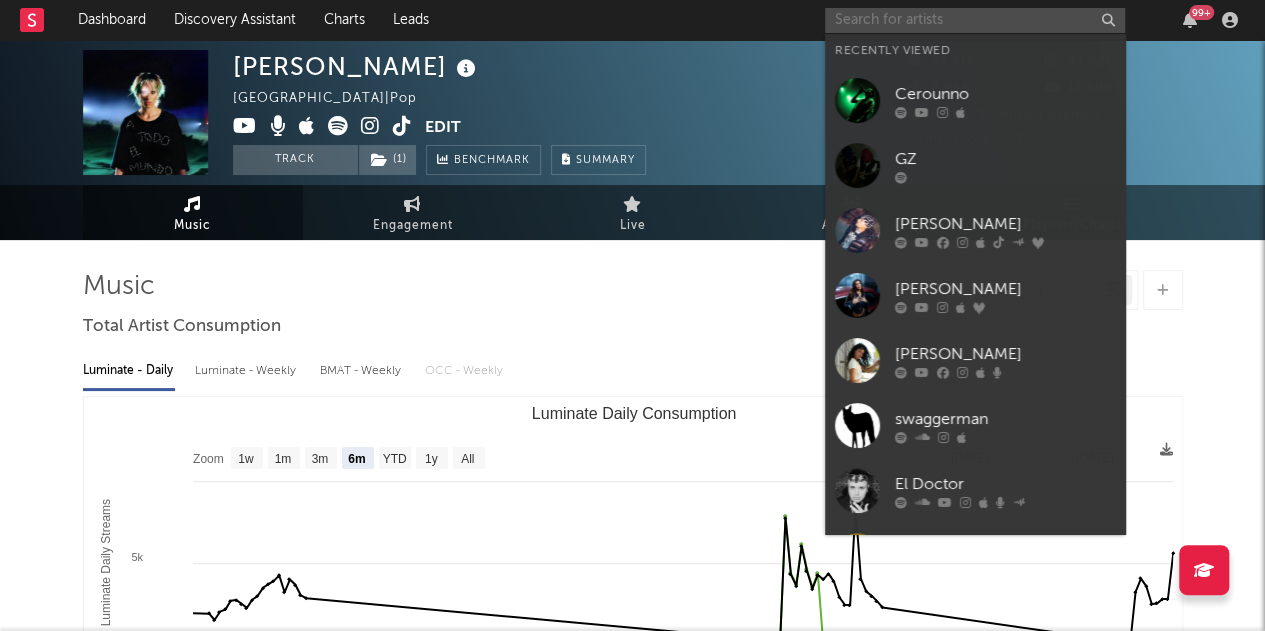 click at bounding box center (975, 20) 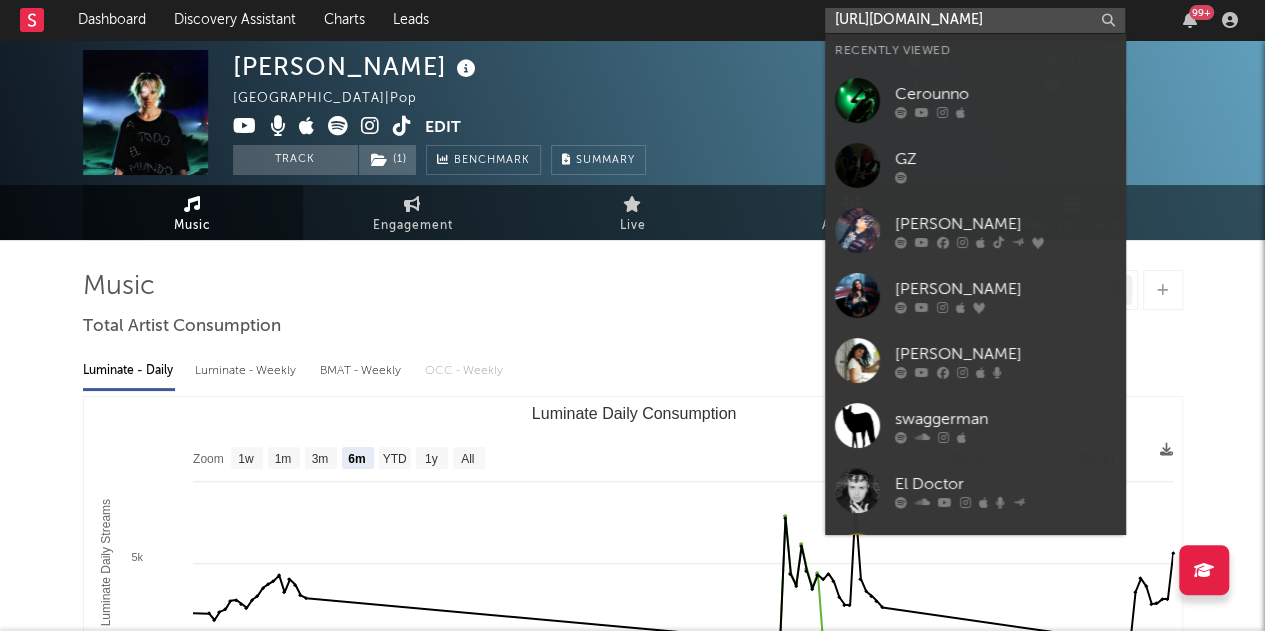 scroll, scrollTop: 0, scrollLeft: 156, axis: horizontal 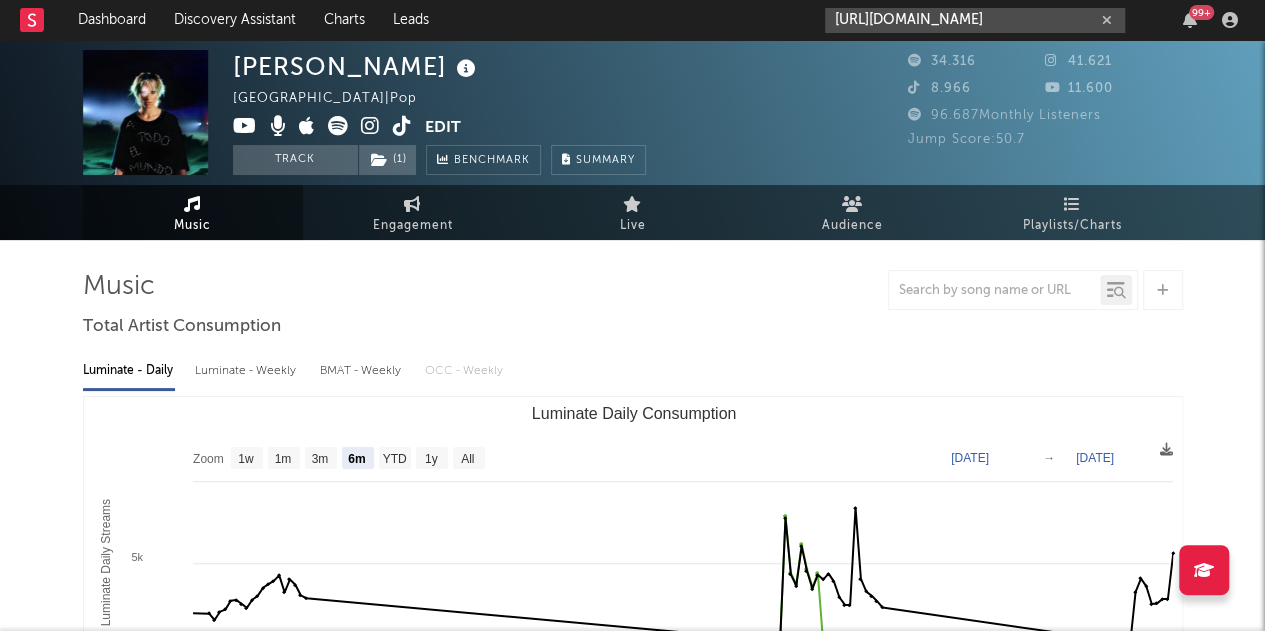 type on "[URL][DOMAIN_NAME]" 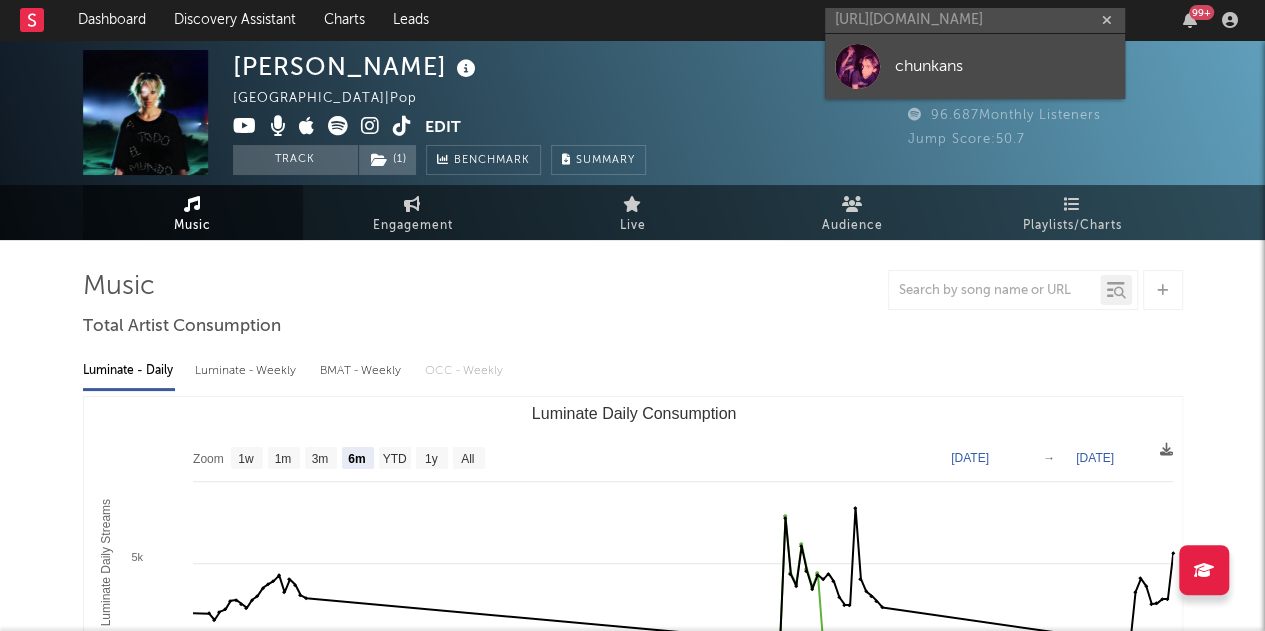 click on "chunkans" at bounding box center [1005, 66] 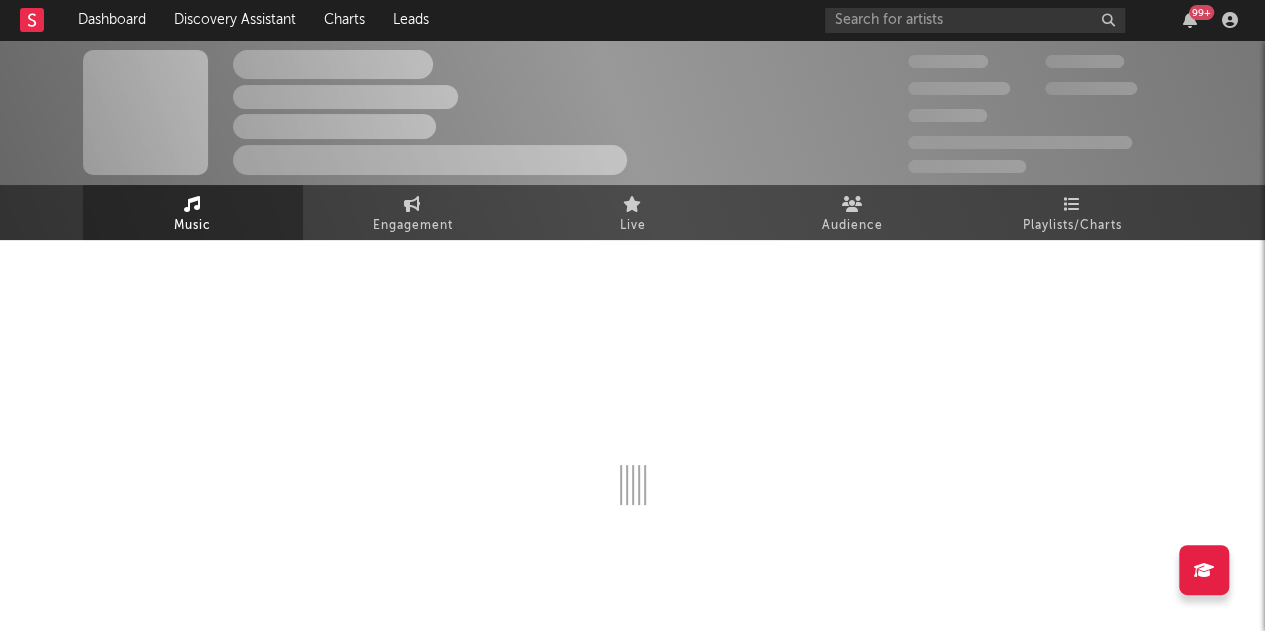 select on "1w" 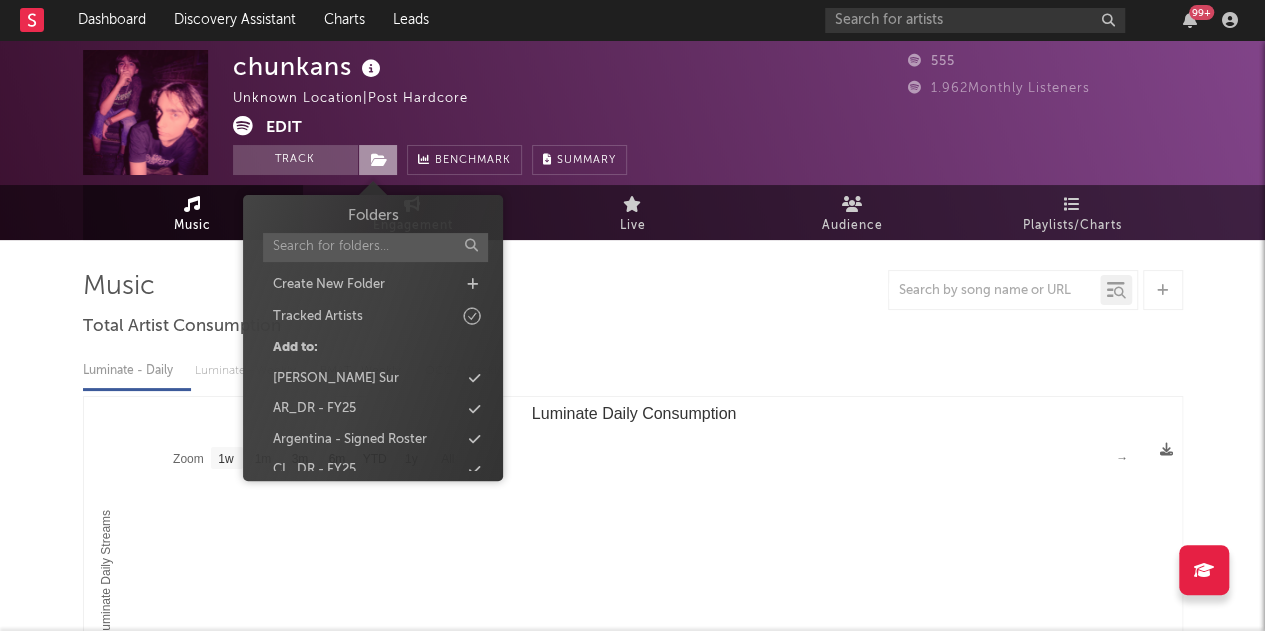click at bounding box center [379, 160] 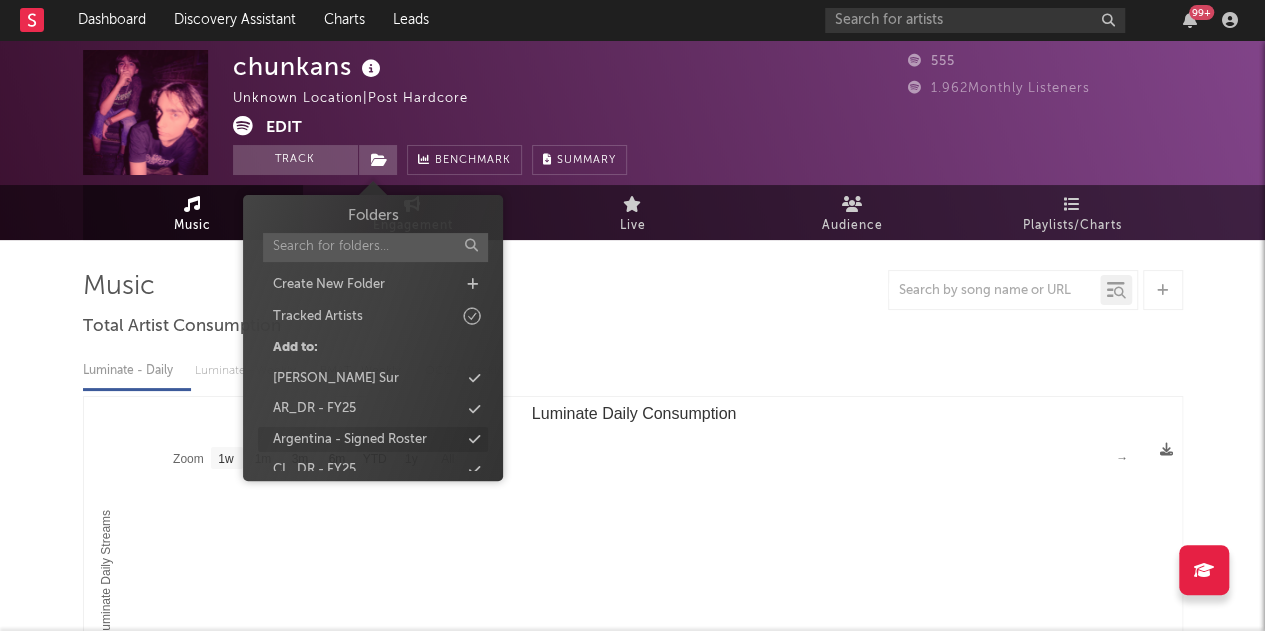 scroll, scrollTop: 108, scrollLeft: 0, axis: vertical 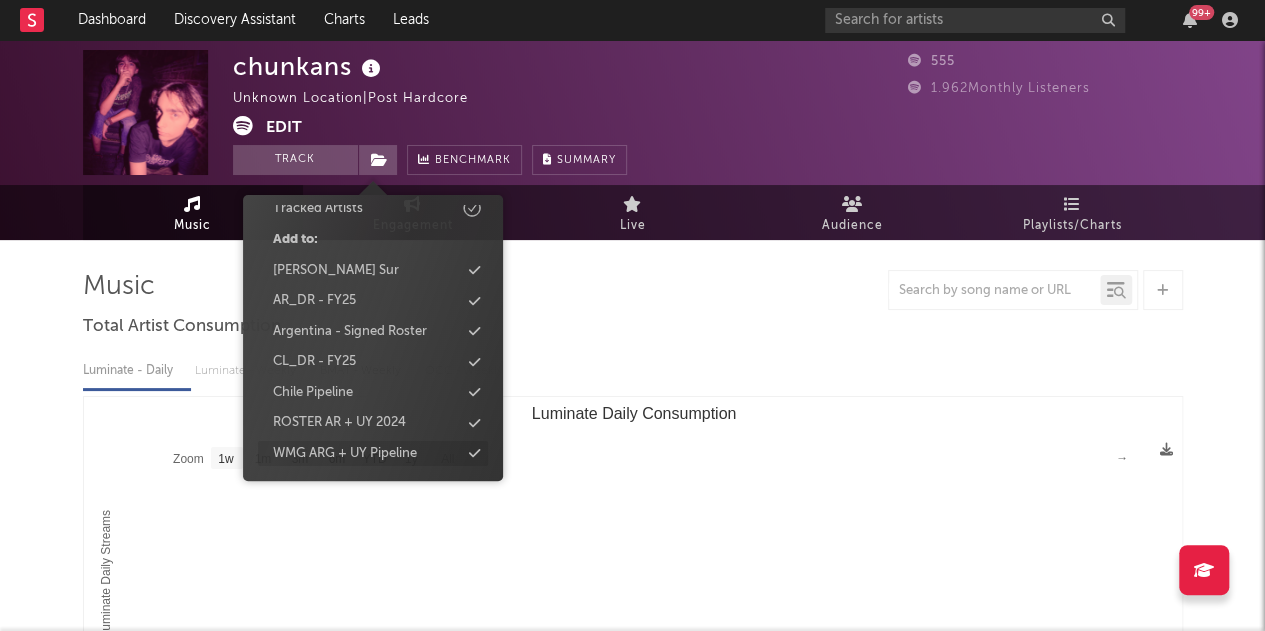 click on "WMG ARG + UY Pipeline" at bounding box center [345, 454] 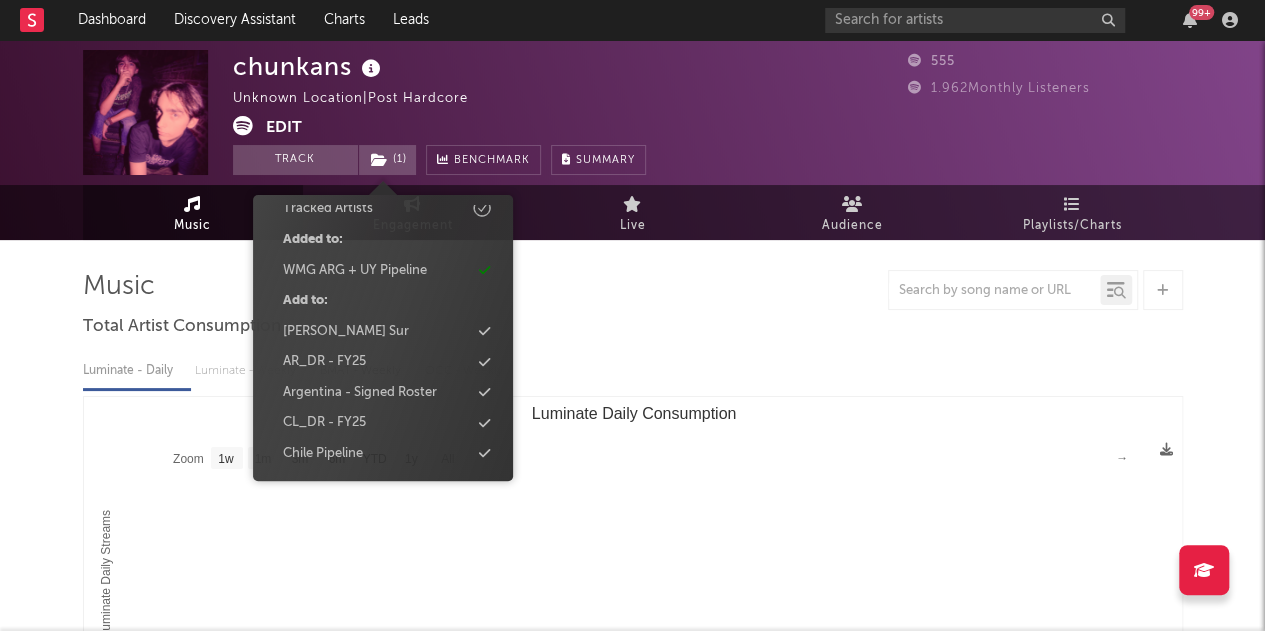 click on "chunkans Unknown Location  |  Post Hardcore Edit Track ( 1 ) Benchmark Summary" at bounding box center [558, 112] 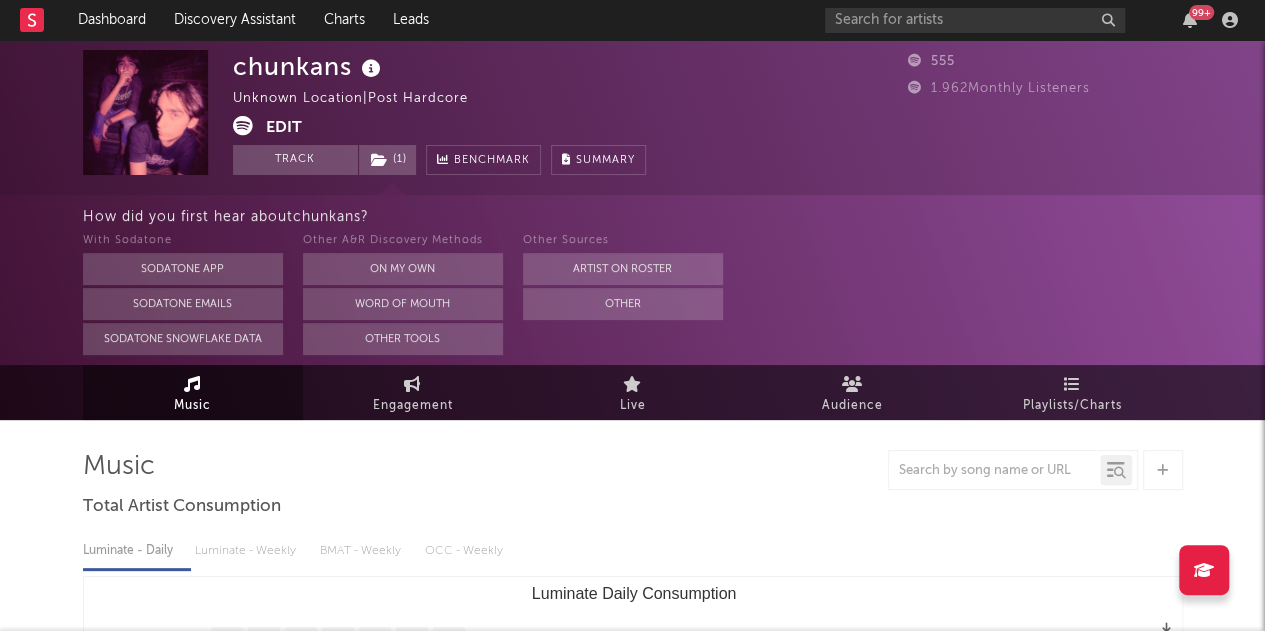 click on "chunkans" at bounding box center [309, 66] 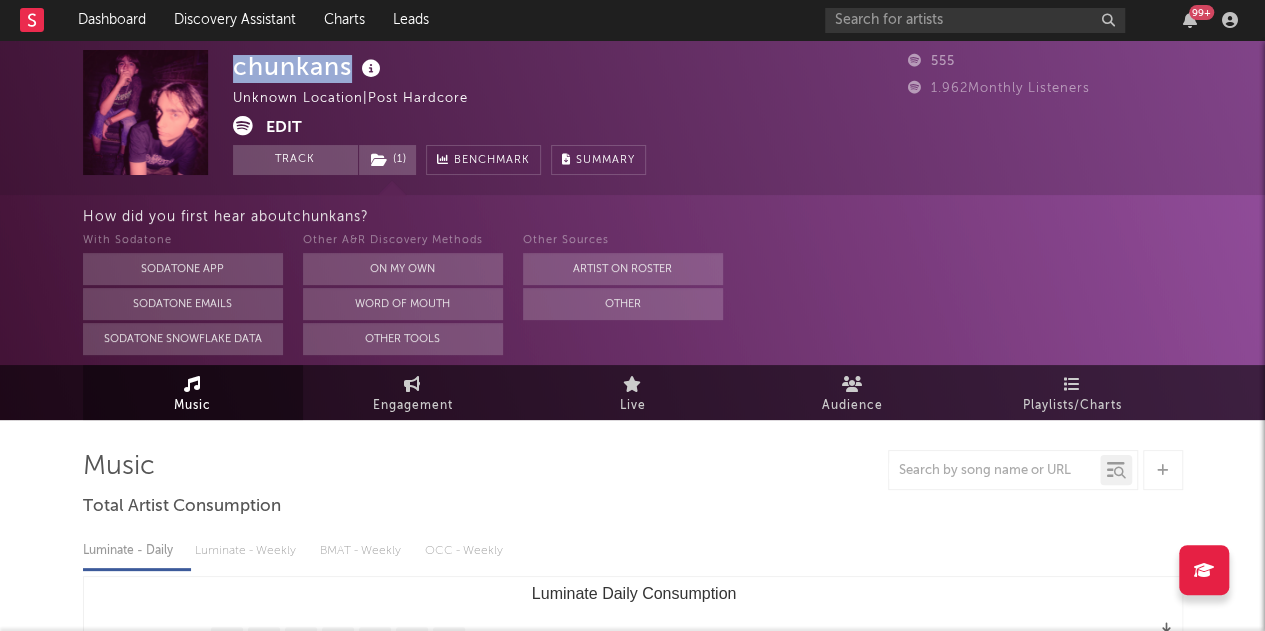 click on "chunkans" at bounding box center [309, 66] 